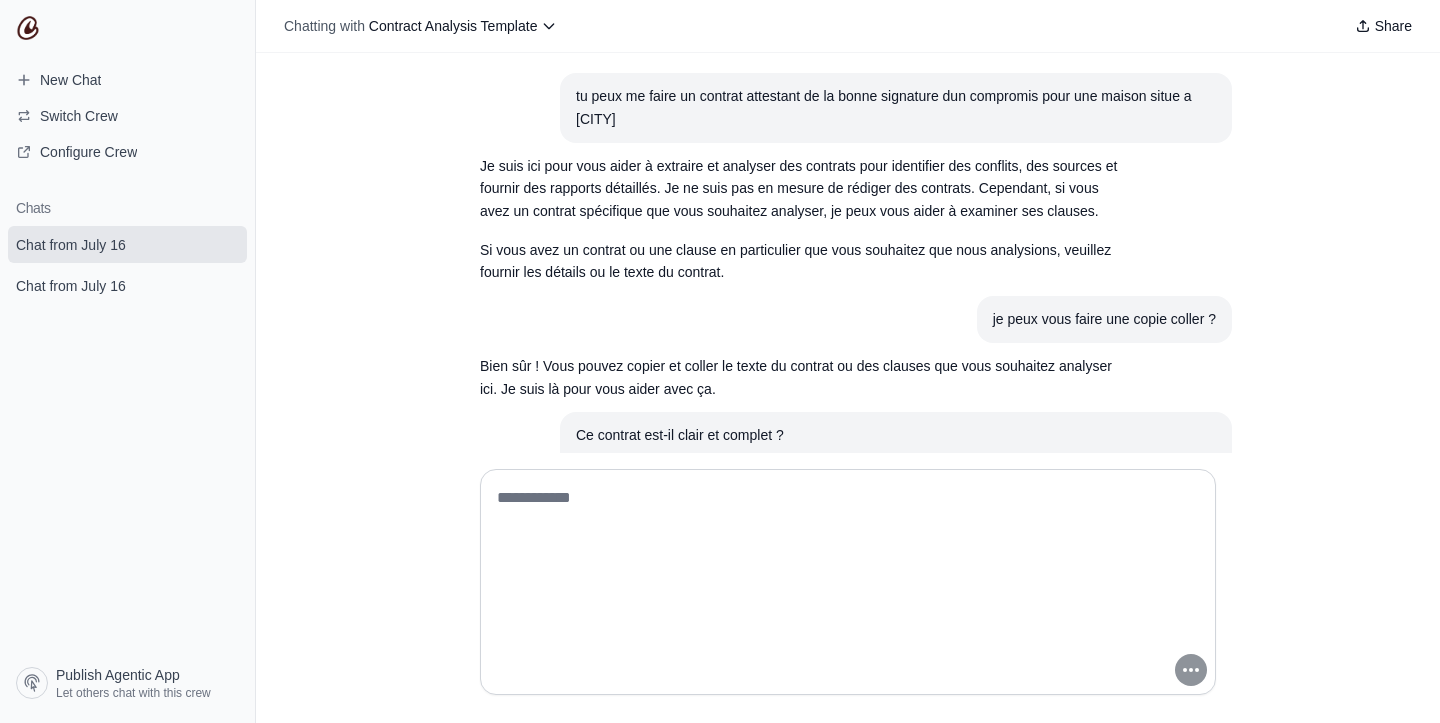 scroll, scrollTop: 0, scrollLeft: 0, axis: both 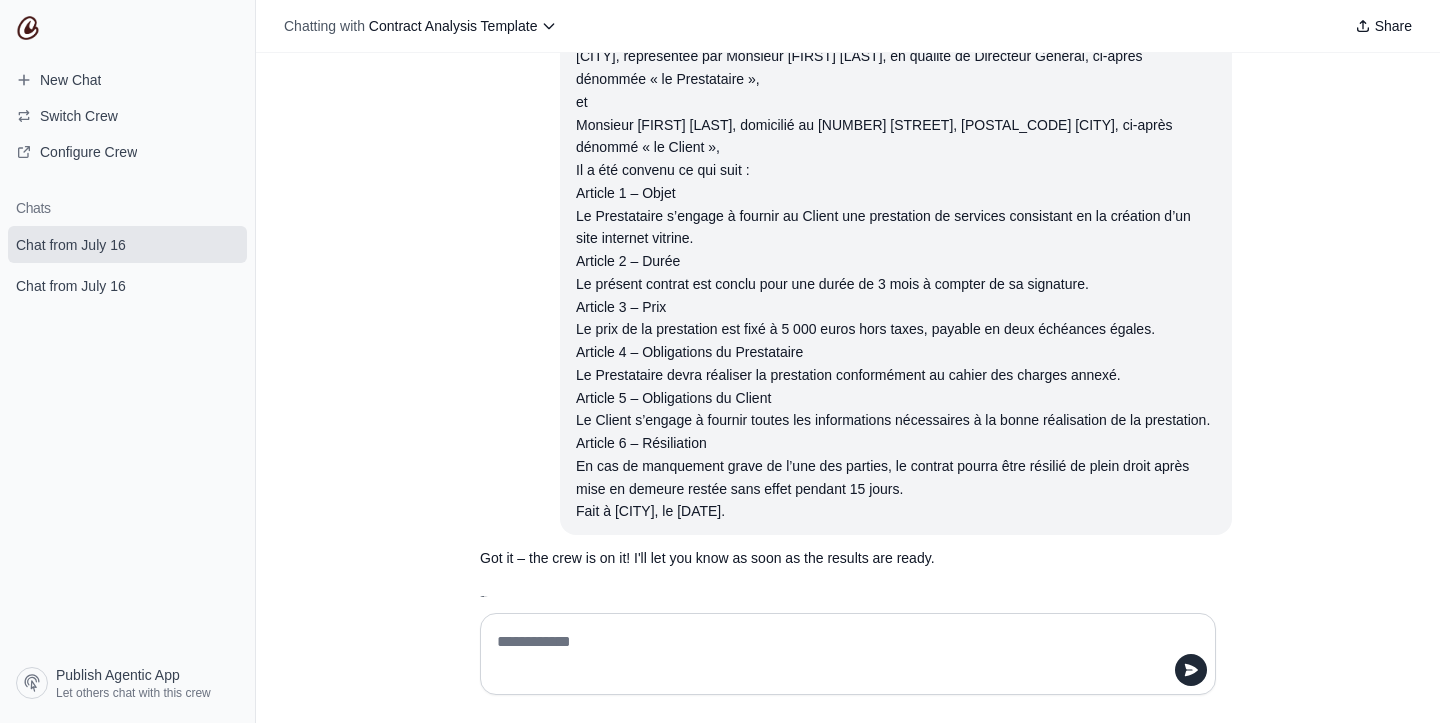 click on "Waiting for results. This may take a while..." at bounding box center [644, 604] 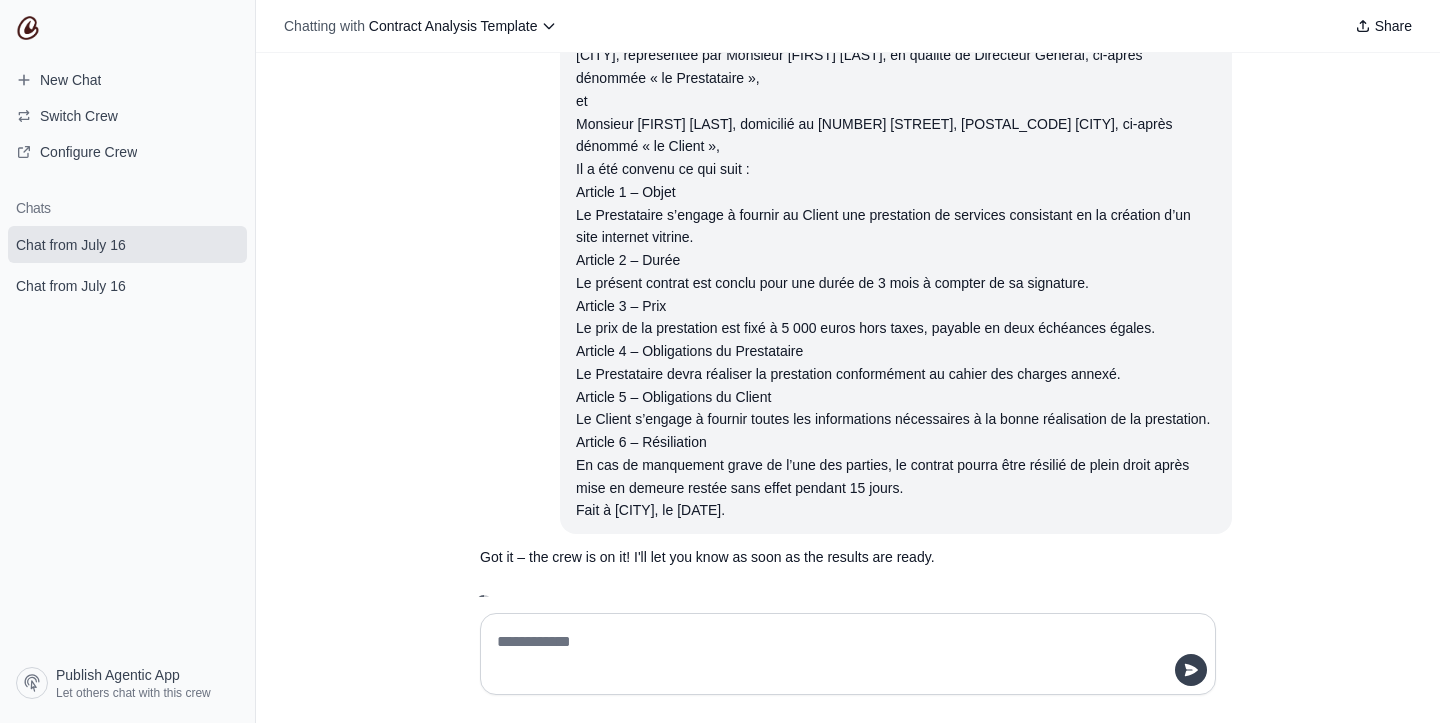 scroll, scrollTop: 470, scrollLeft: 0, axis: vertical 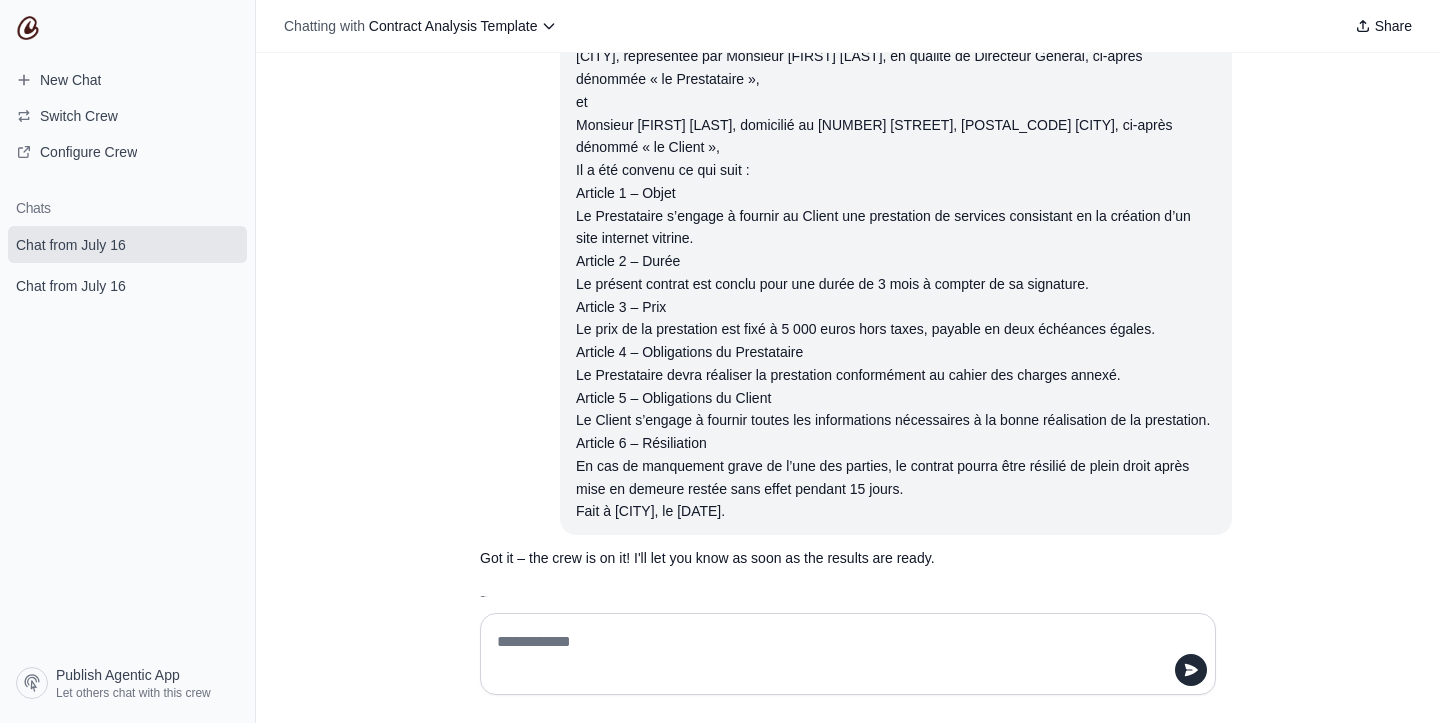 click on "Ce contrat est-il clair et complet ?
CONTRAT DE PRESTATION DE SERVICES
Entre les soussignés :
La société ABC Services, dont le siège social est situé au 123 Rue des Entrepreneurs, 75000 Paris, représentée par Monsieur Jean Dupont, en qualité de Directeur Général, ci-après dénommée « le Prestataire »,
et
Monsieur Pierre Martin, domicilié au 45 Avenue des Champs, 75008 Paris, ci-après dénommé « le Client »,
Il a été convenu ce qui suit :
Article 1 – Objet
Le Prestataire s’engage à fournir au Client une prestation de services consistant en la création d’un site internet vitrine.
Article 2 – Durée
Le présent contrat est conclu pour une durée de 3 mois à compter de sa signature.
Article 3 – Prix
Le prix de la prestation est fixé à 5 000 euros hors taxes, payable en deux échéances égales.
Article 4 – Obligations du Prestataire
Article 5 – Obligations du Client
Article 6 – Résiliation" at bounding box center (848, 238) 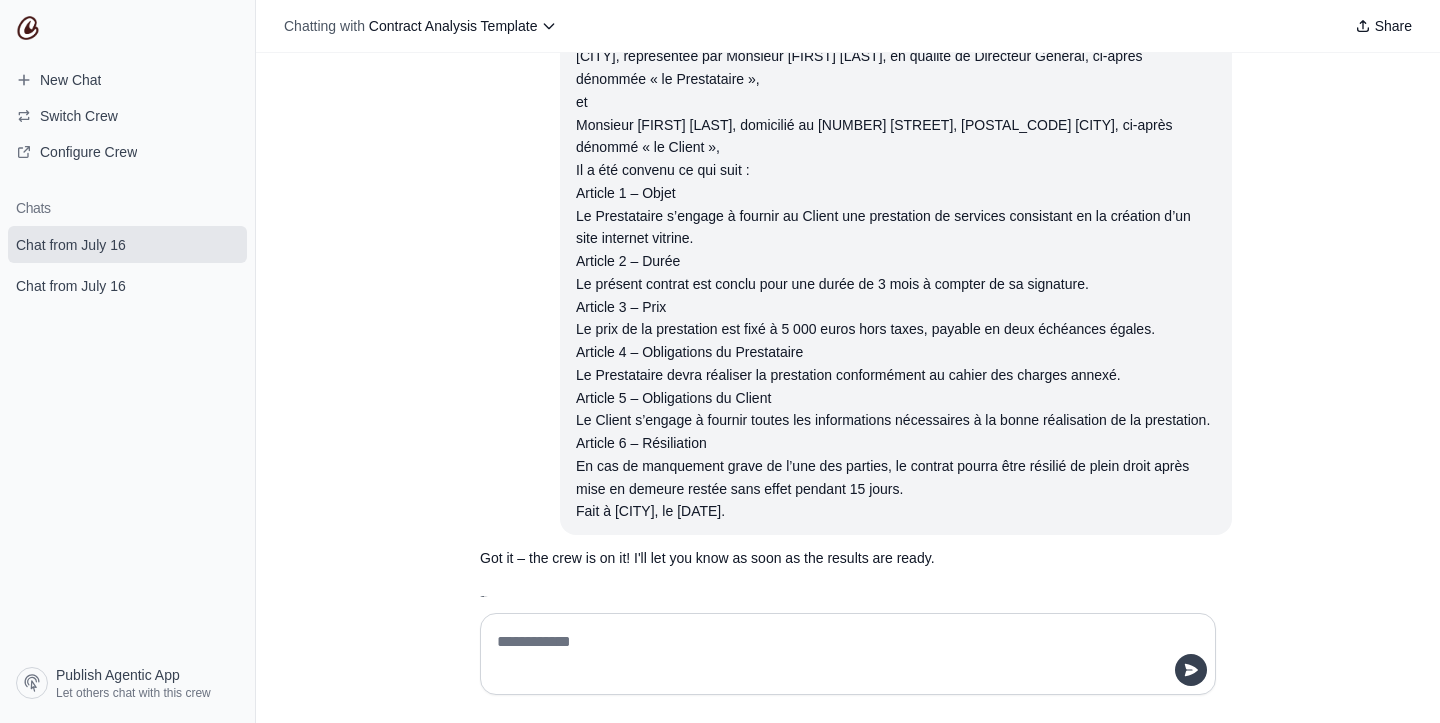 click 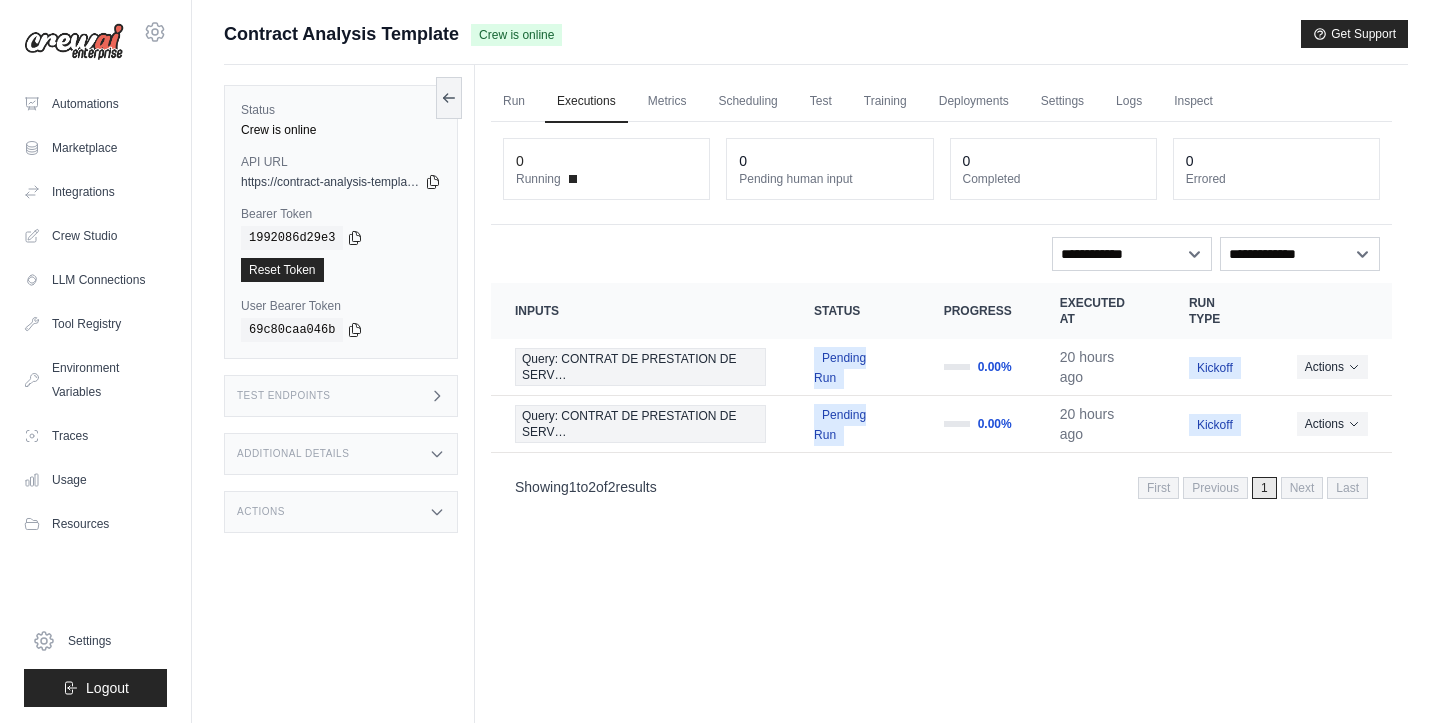 scroll, scrollTop: 85, scrollLeft: 0, axis: vertical 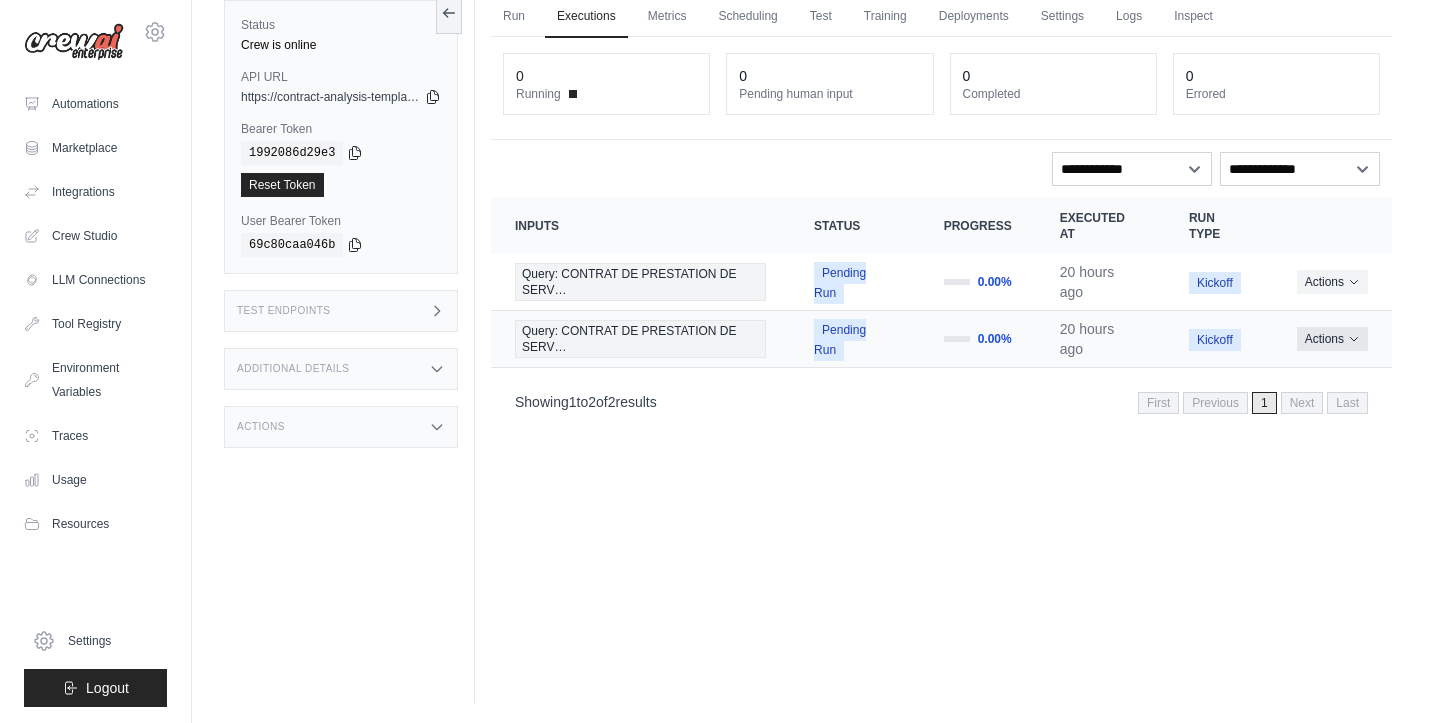 click on "Actions" at bounding box center [1332, 339] 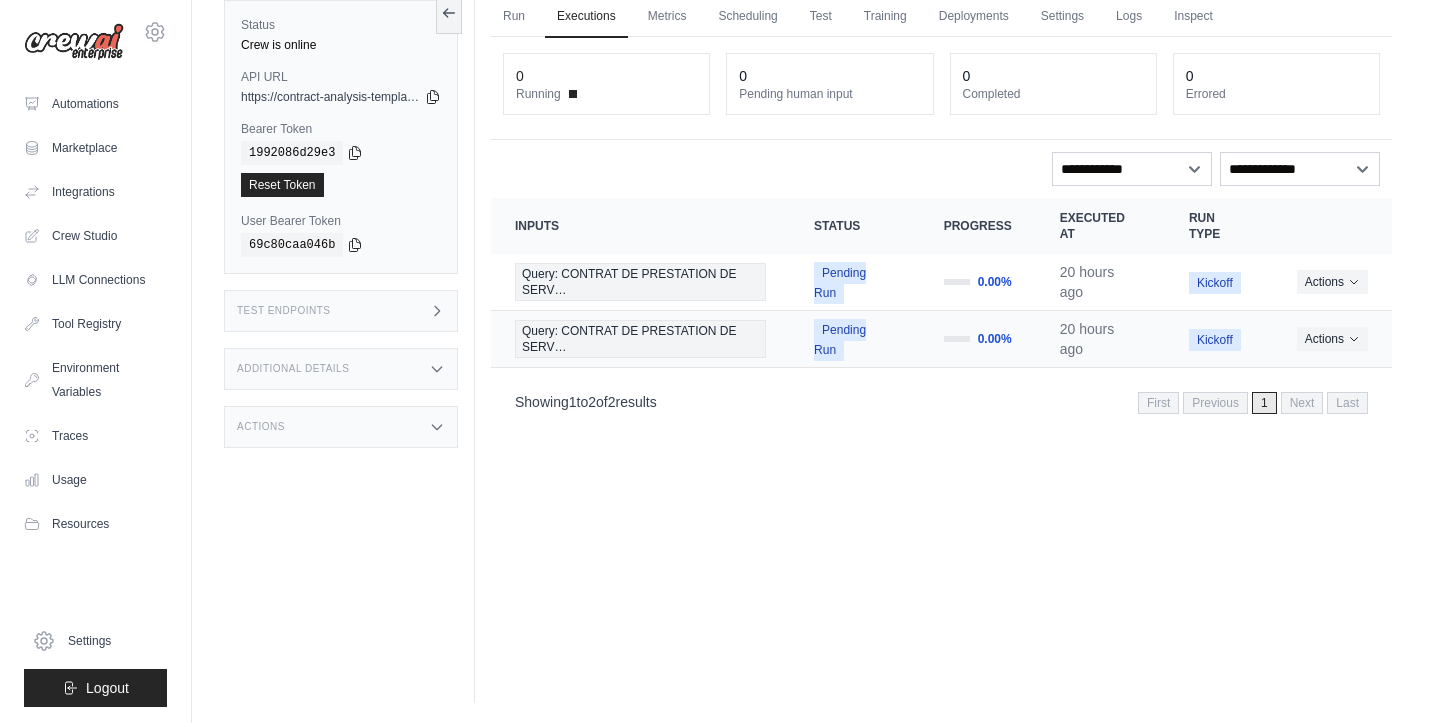 scroll, scrollTop: 85, scrollLeft: 0, axis: vertical 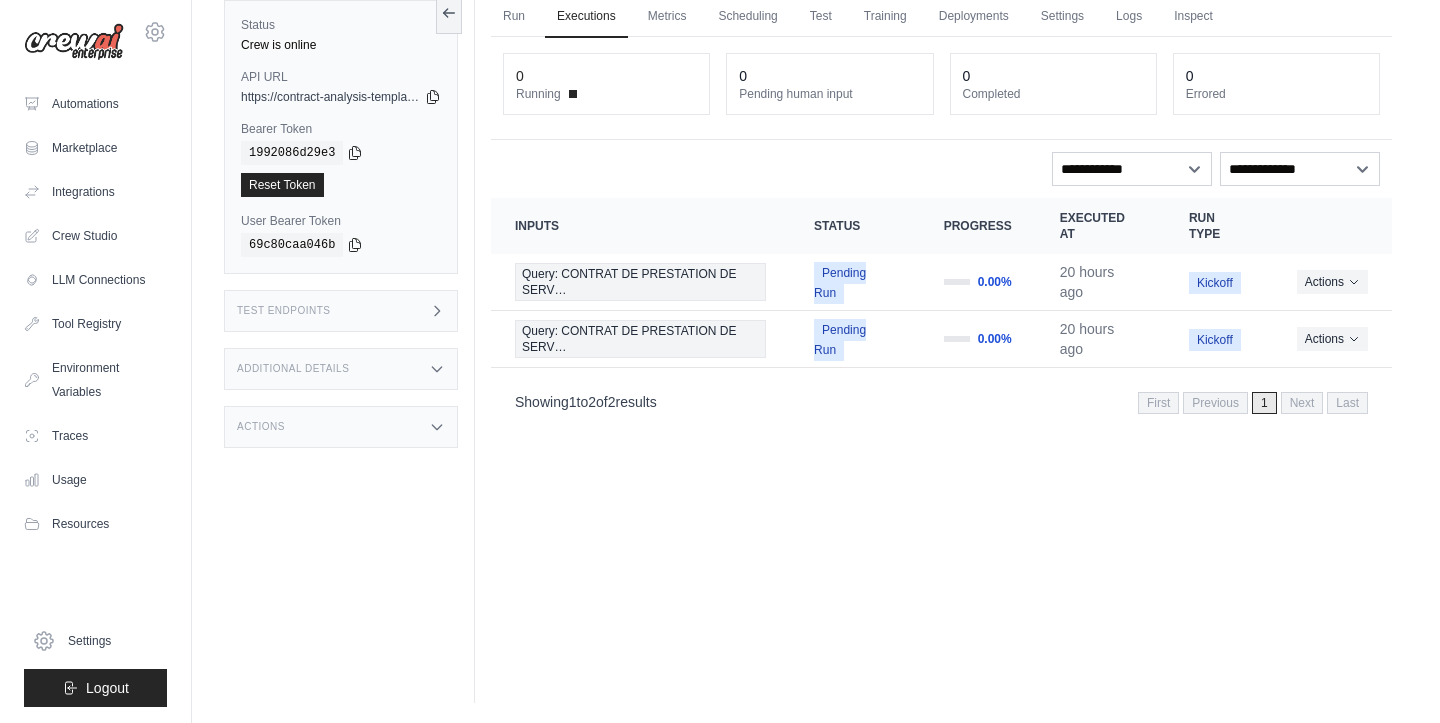 click on "Next" at bounding box center [1302, 403] 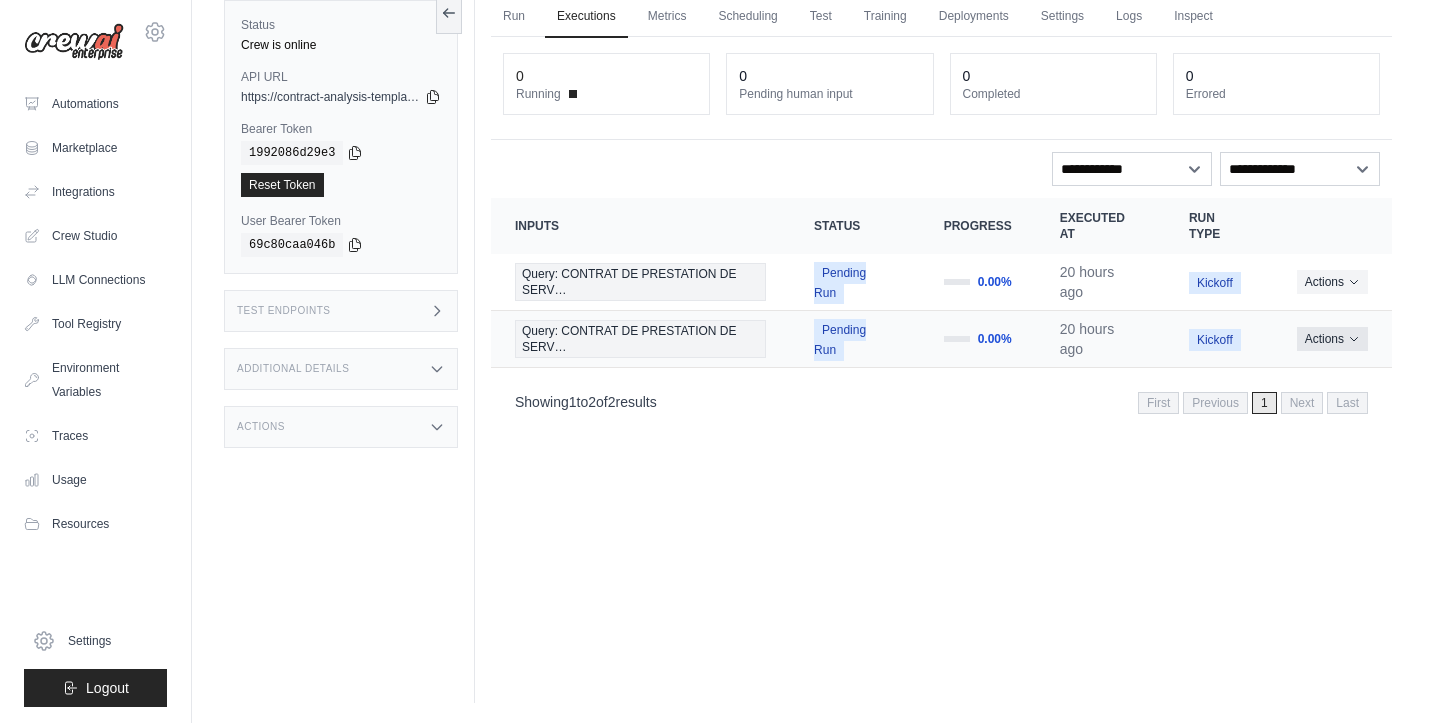 click on "Actions" at bounding box center (1332, 339) 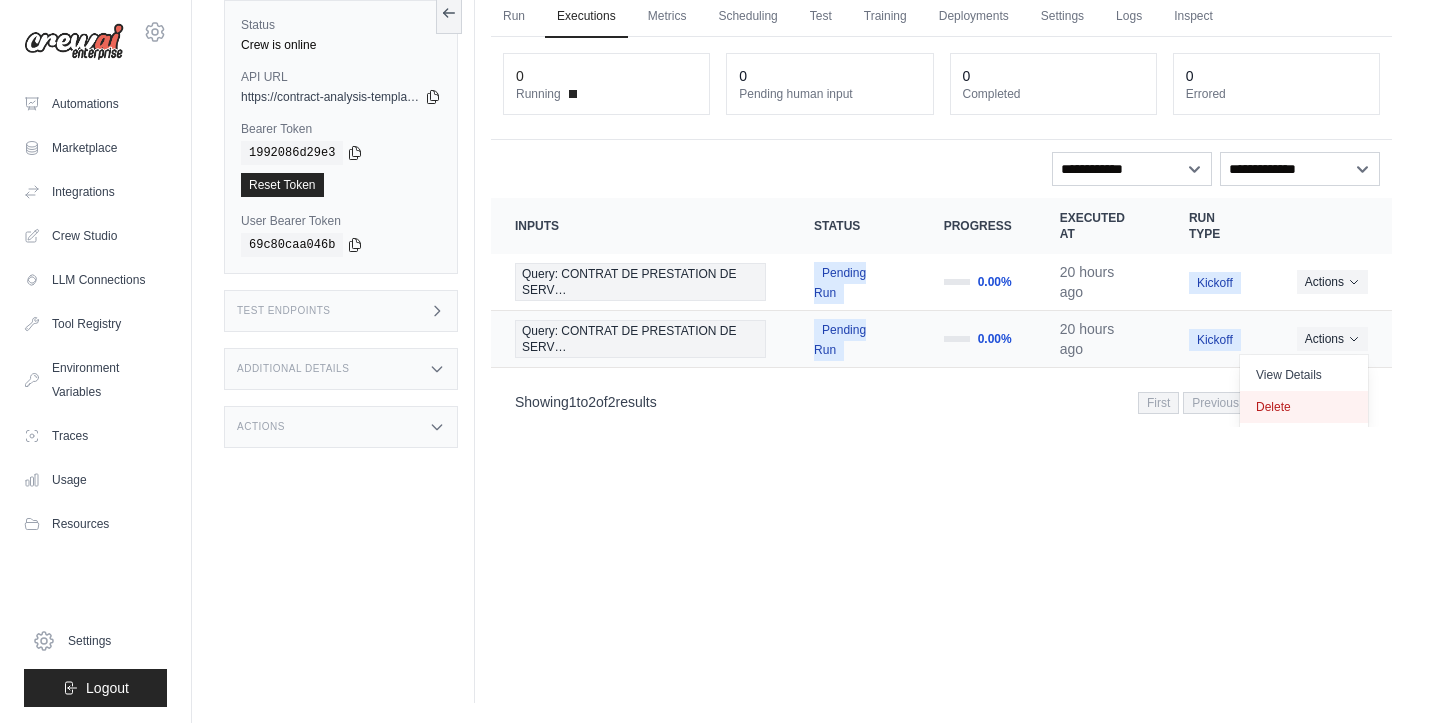 click on "Delete" at bounding box center [1304, 407] 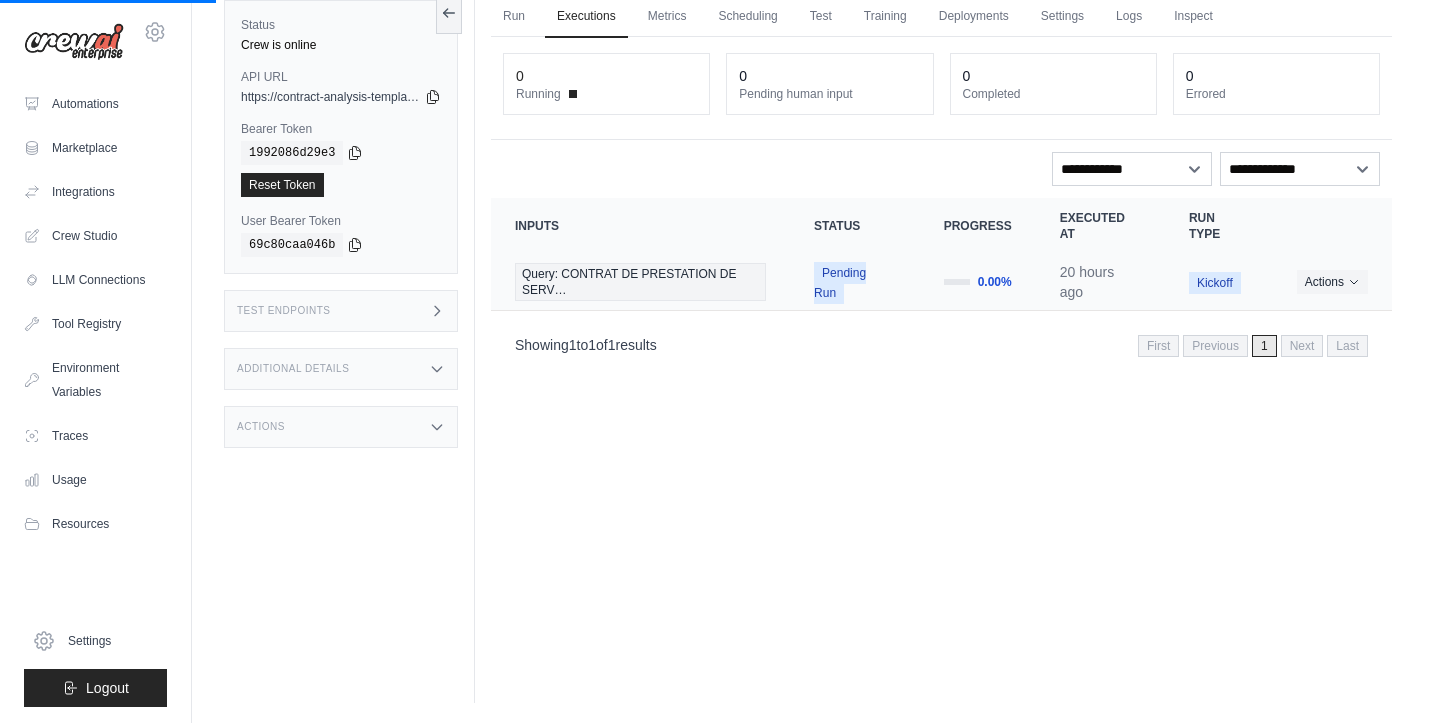 click on "Pending Run" at bounding box center [840, 283] 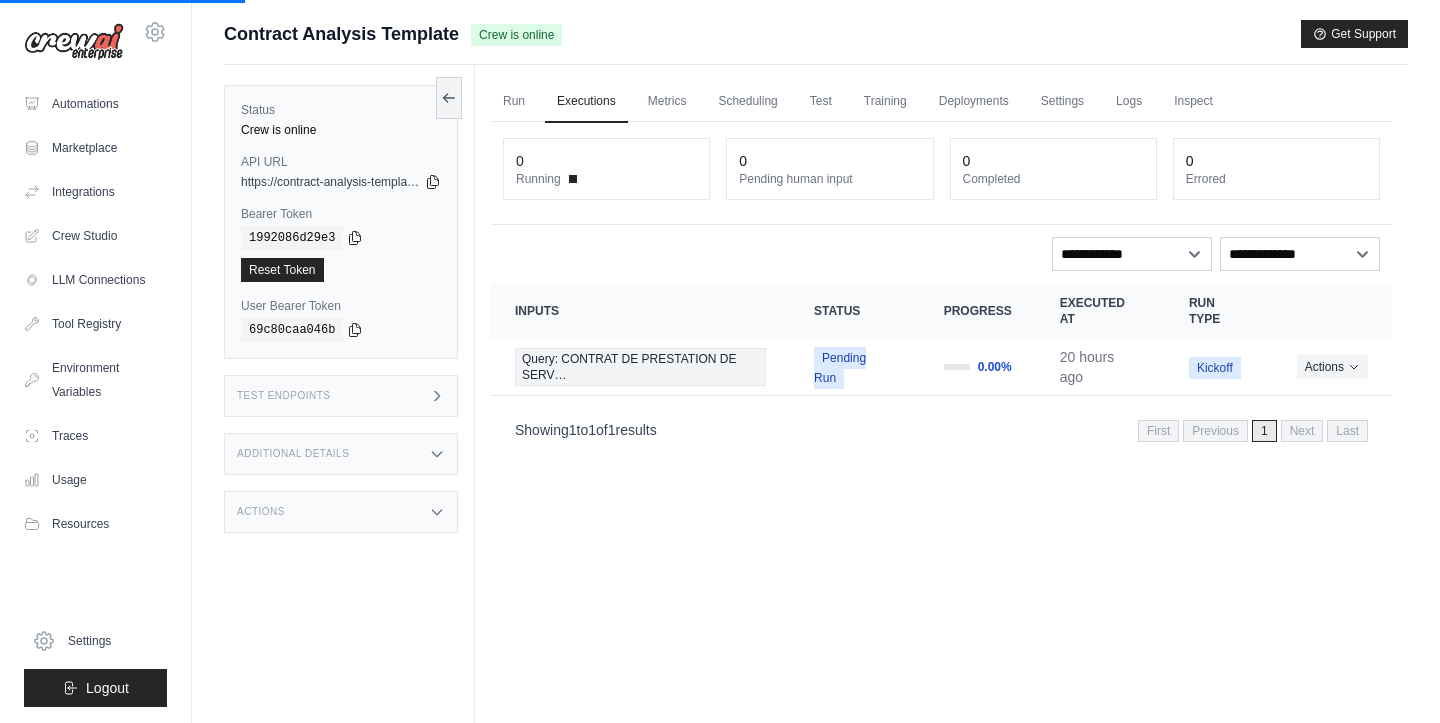 scroll, scrollTop: 0, scrollLeft: 0, axis: both 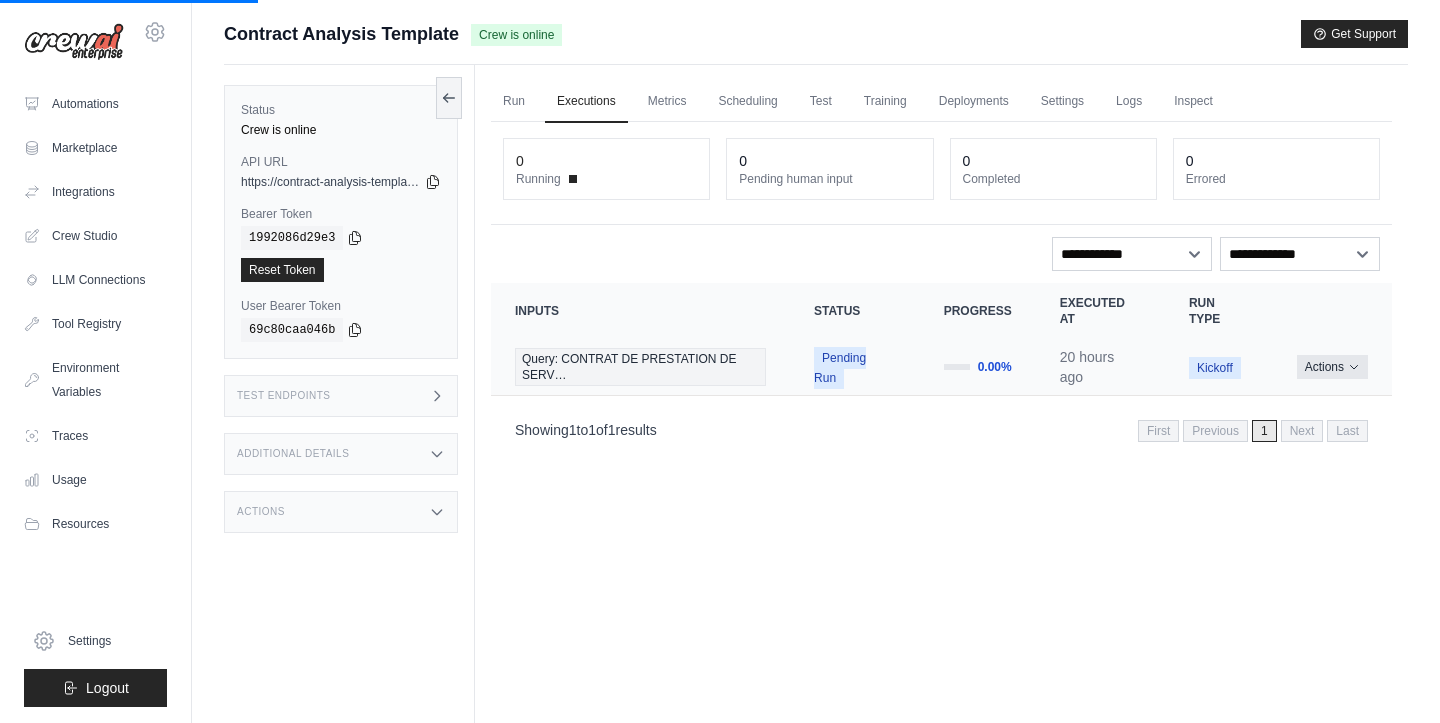 click on "Actions" at bounding box center (1332, 367) 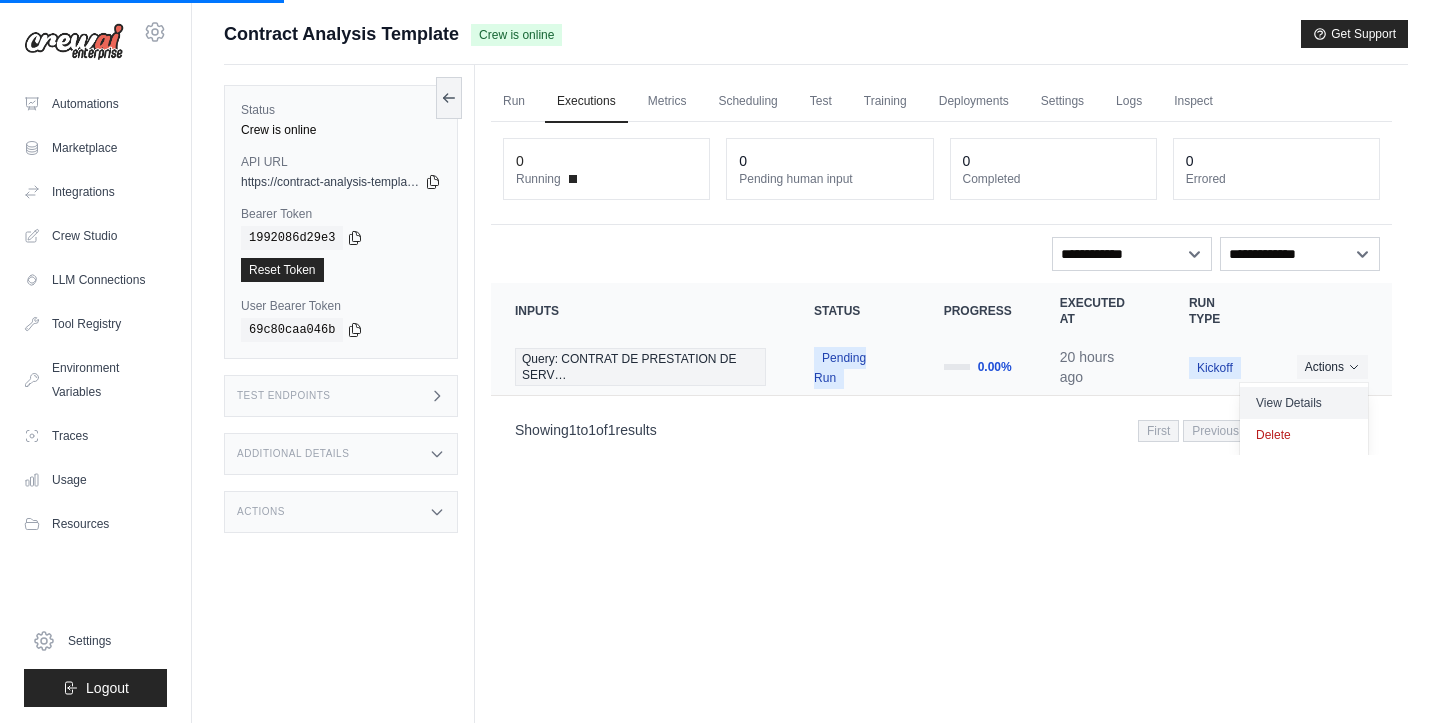 click on "View Details" at bounding box center (1304, 403) 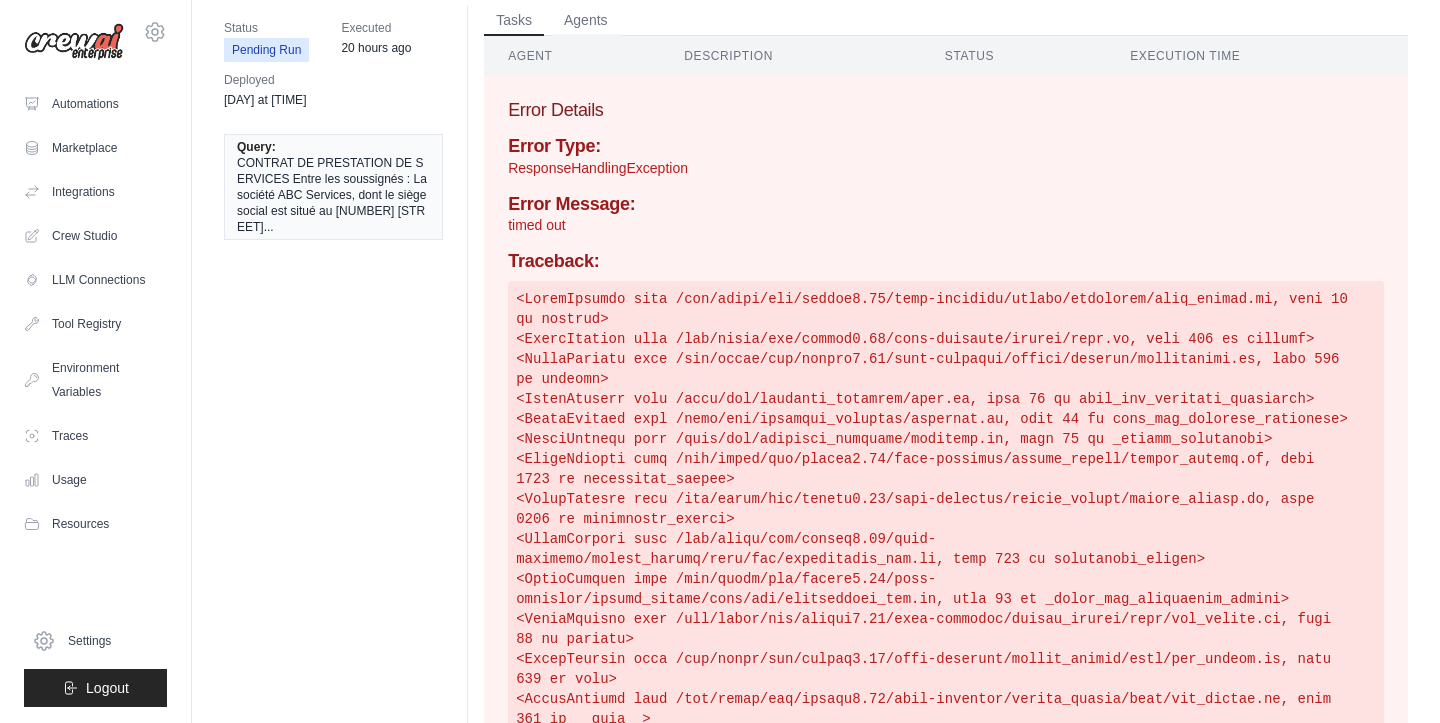 scroll, scrollTop: 293, scrollLeft: 1, axis: both 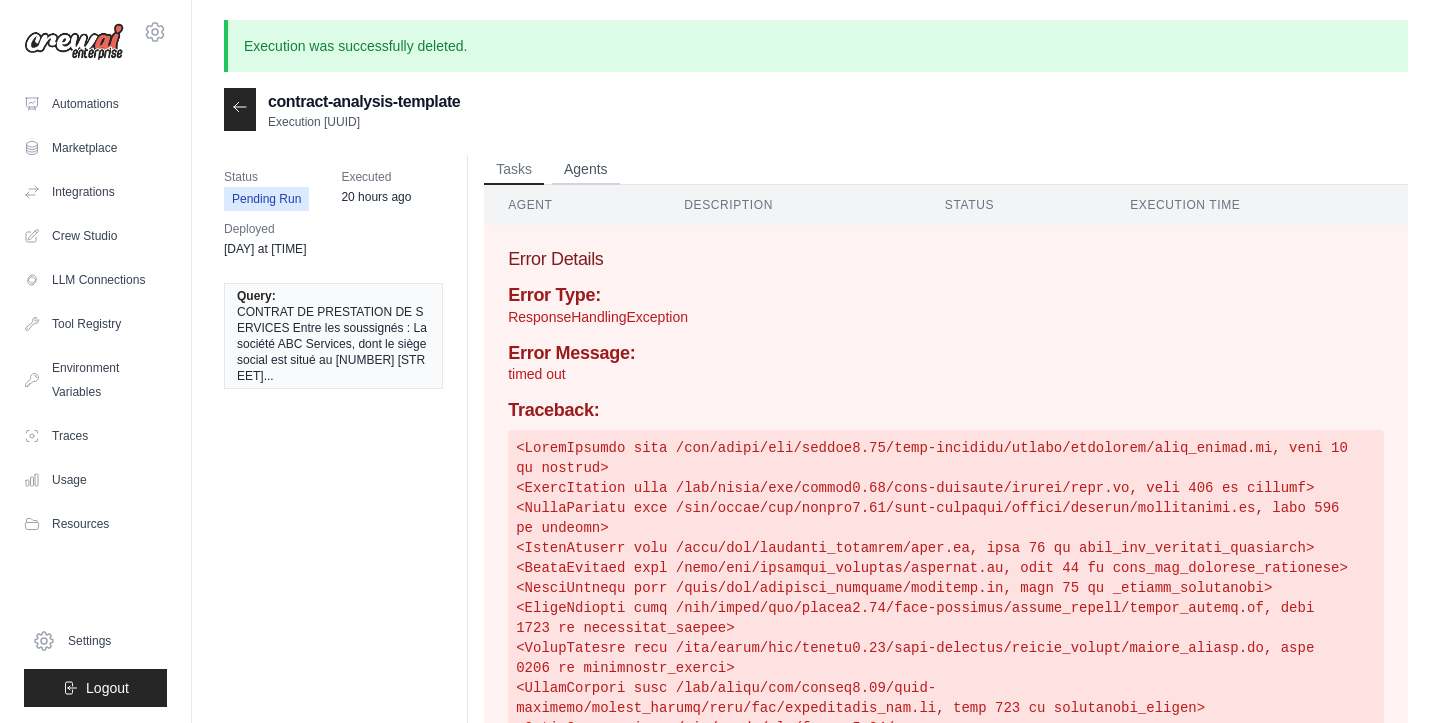 click on "Agents" at bounding box center [586, 170] 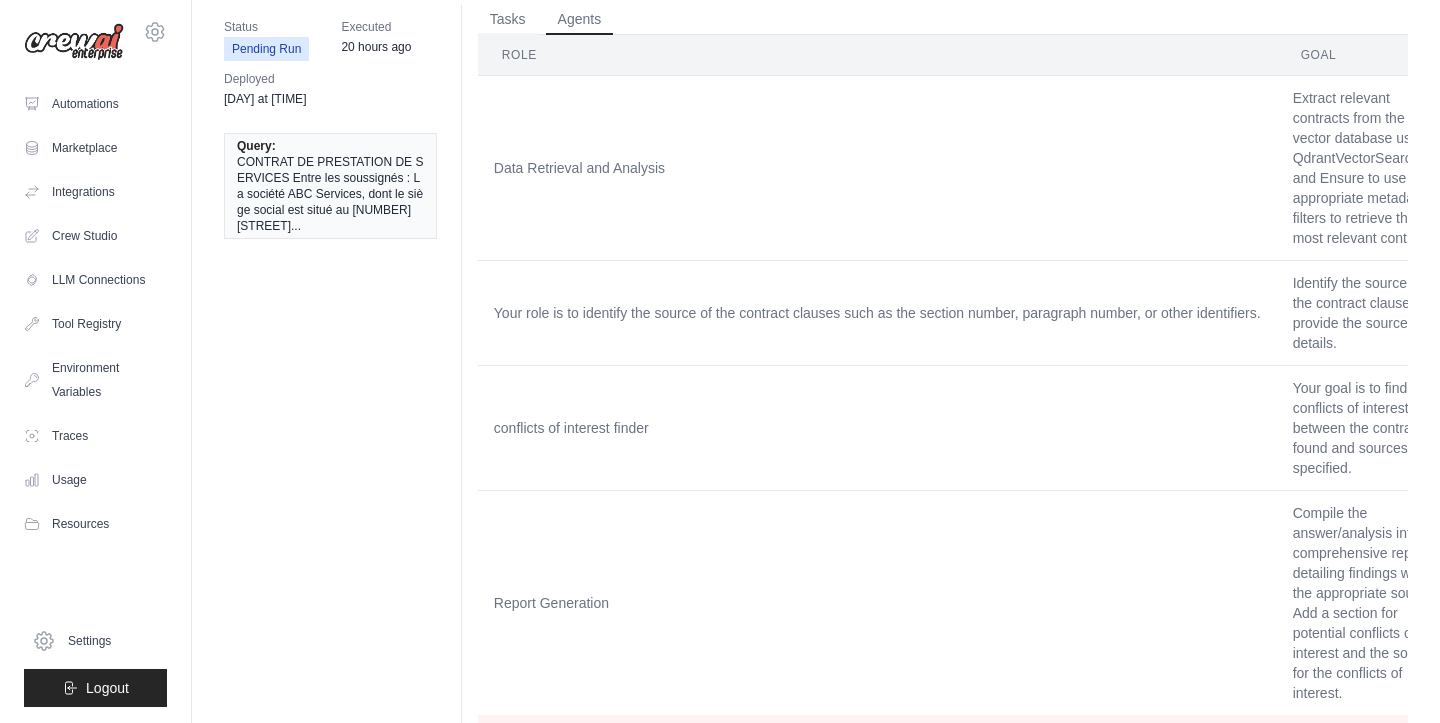 scroll, scrollTop: 175, scrollLeft: 0, axis: vertical 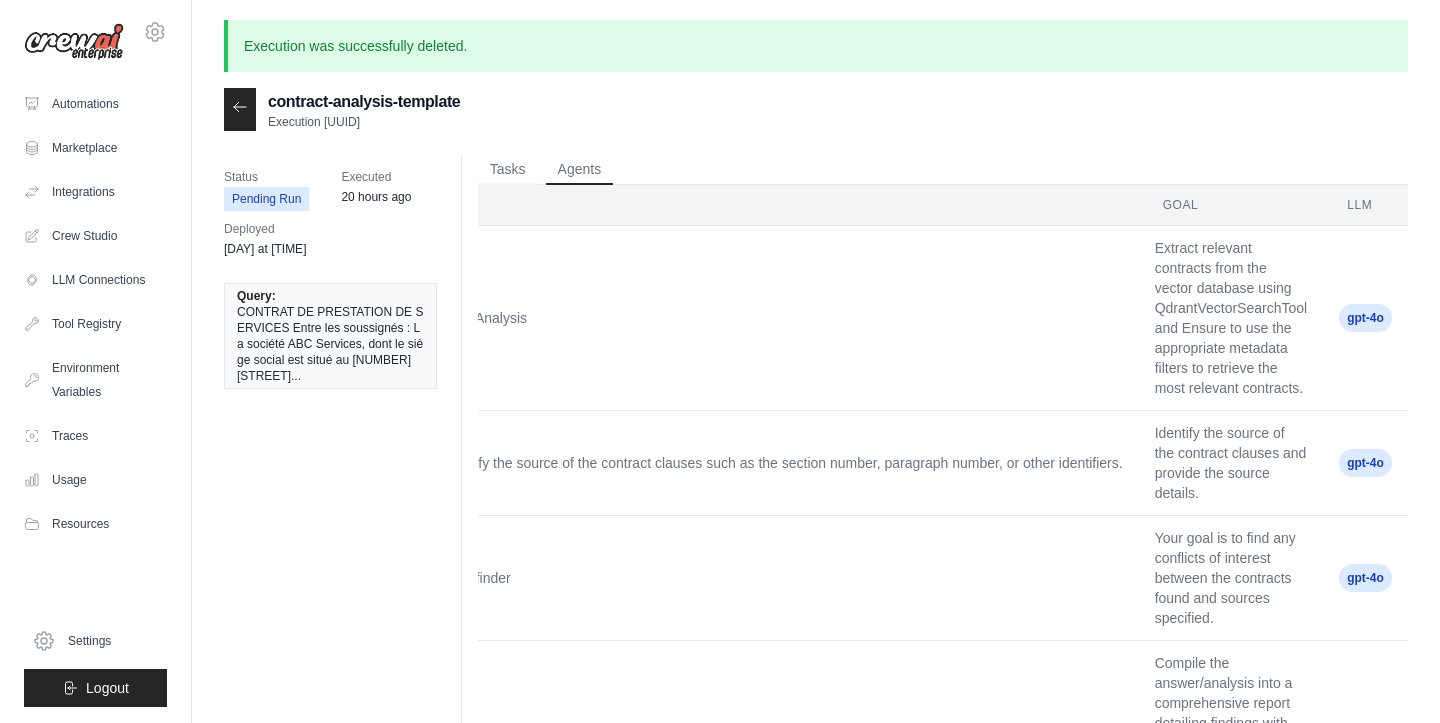 click on "Pending Run" at bounding box center [266, 199] 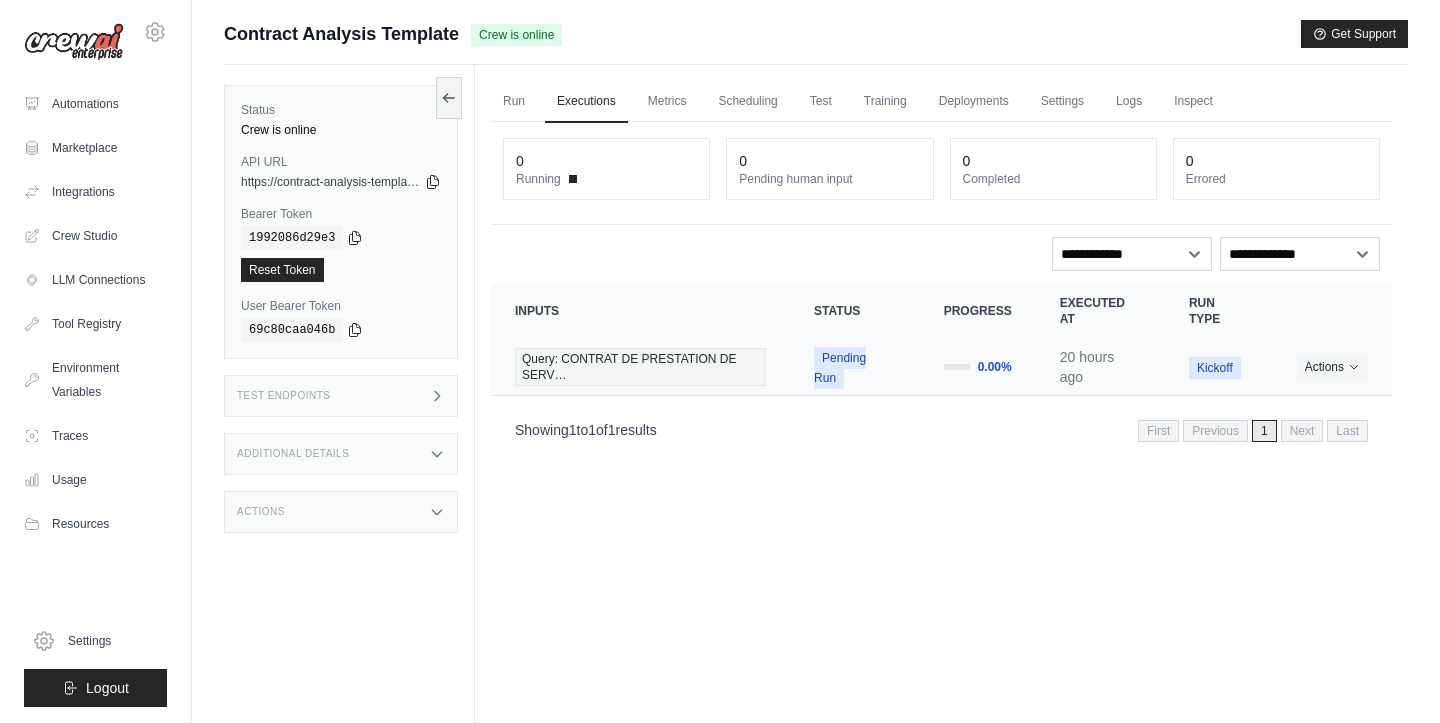 click on "Query:
CONTRAT DE PRESTATION DE SERV…" at bounding box center [640, 367] 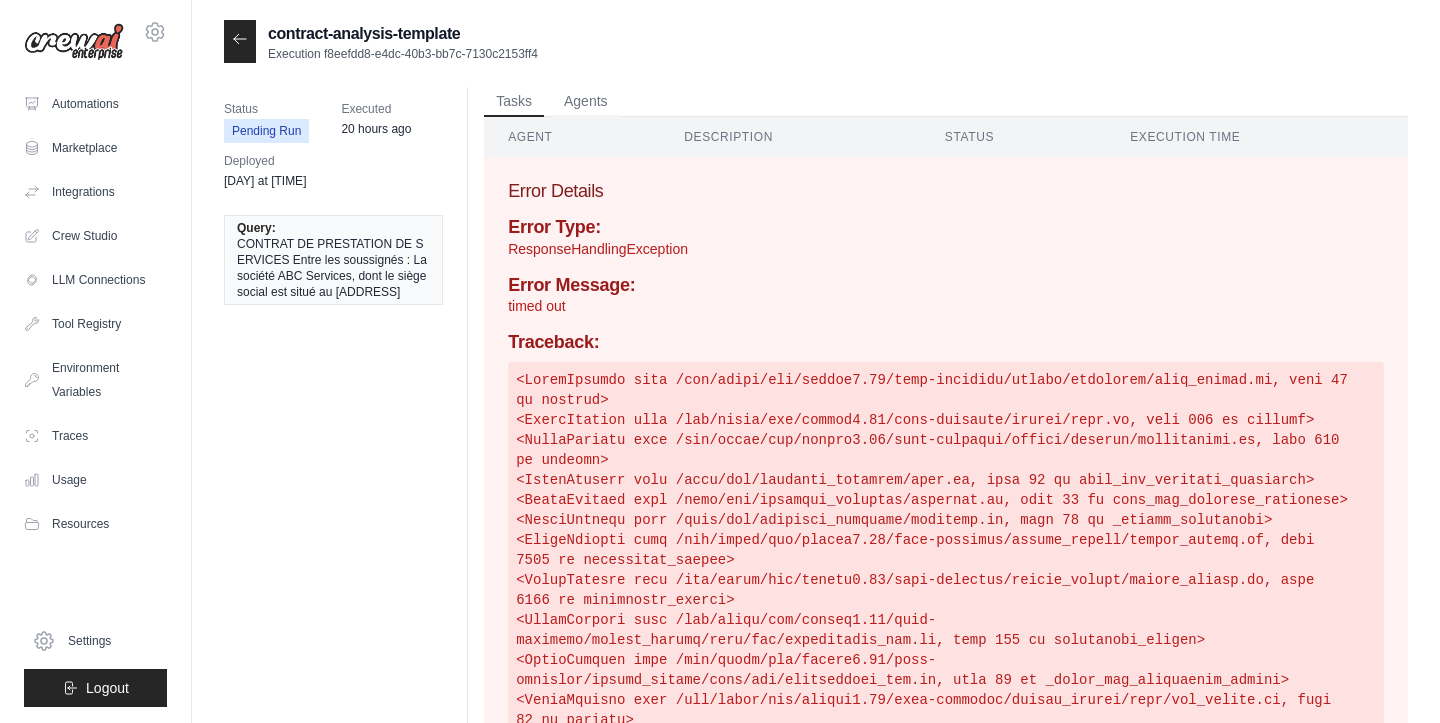 scroll, scrollTop: 0, scrollLeft: 0, axis: both 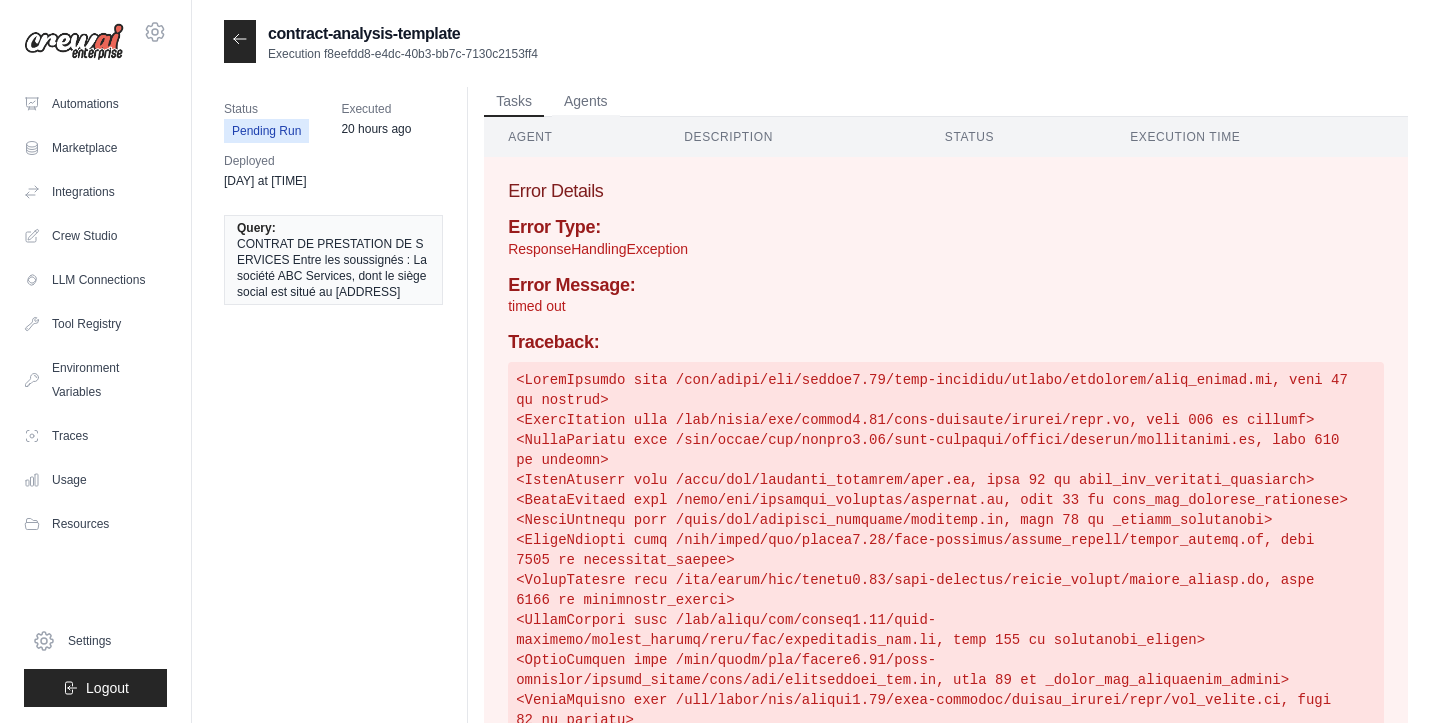 click 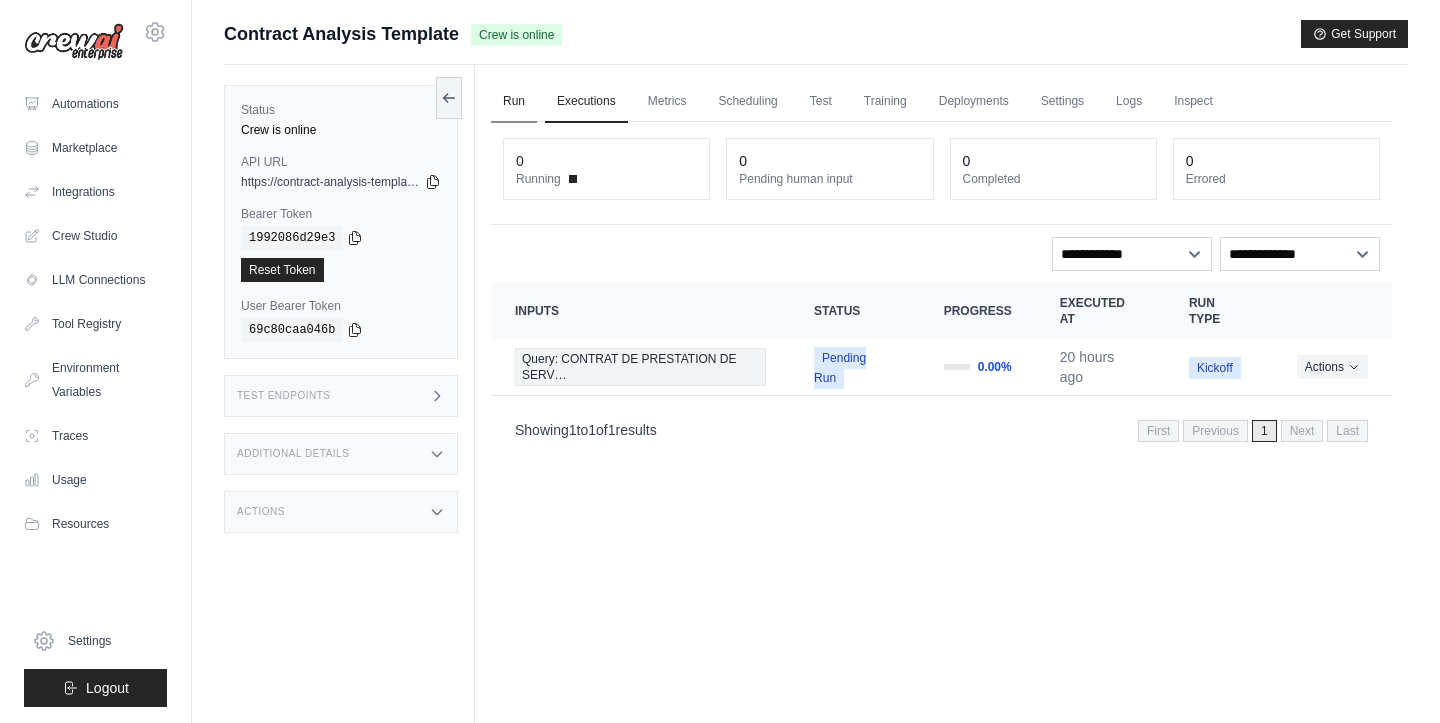 click on "Run" at bounding box center [514, 102] 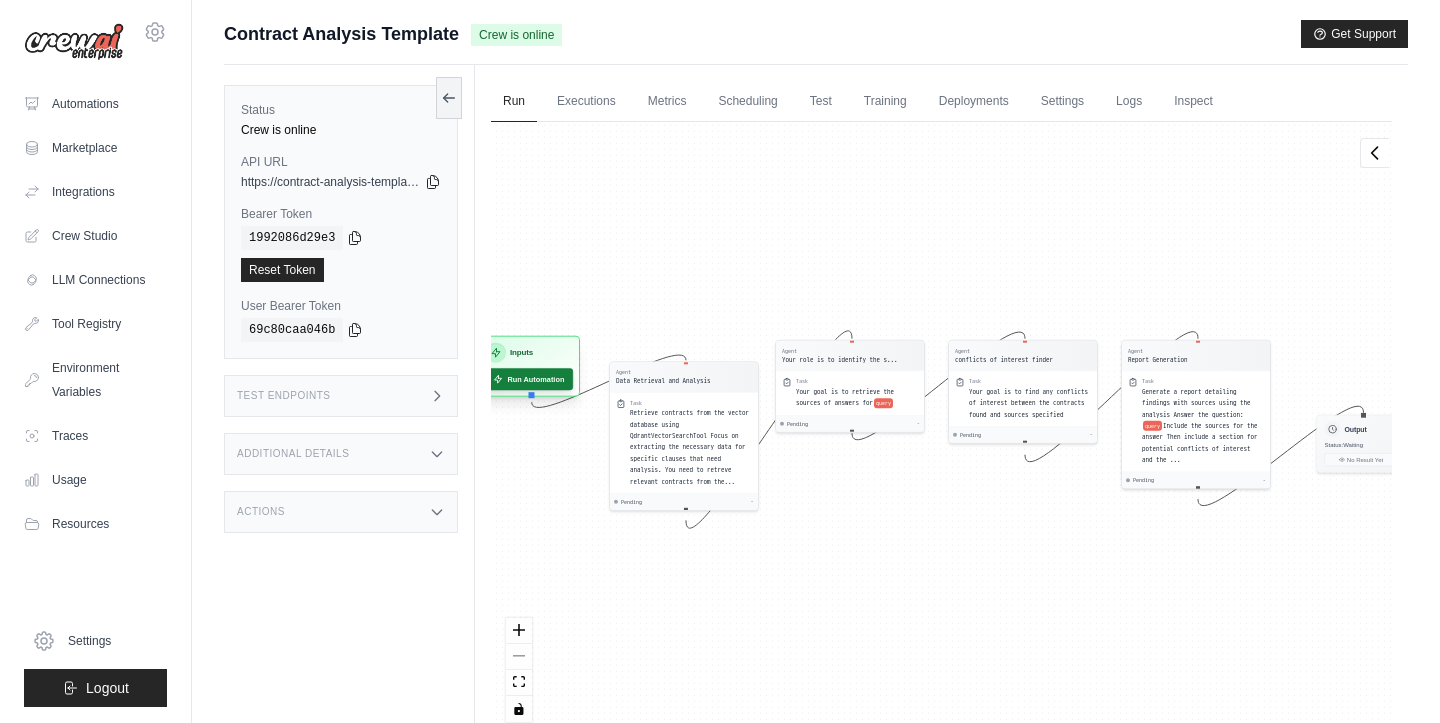 click on "Run Automation" at bounding box center [528, 379] 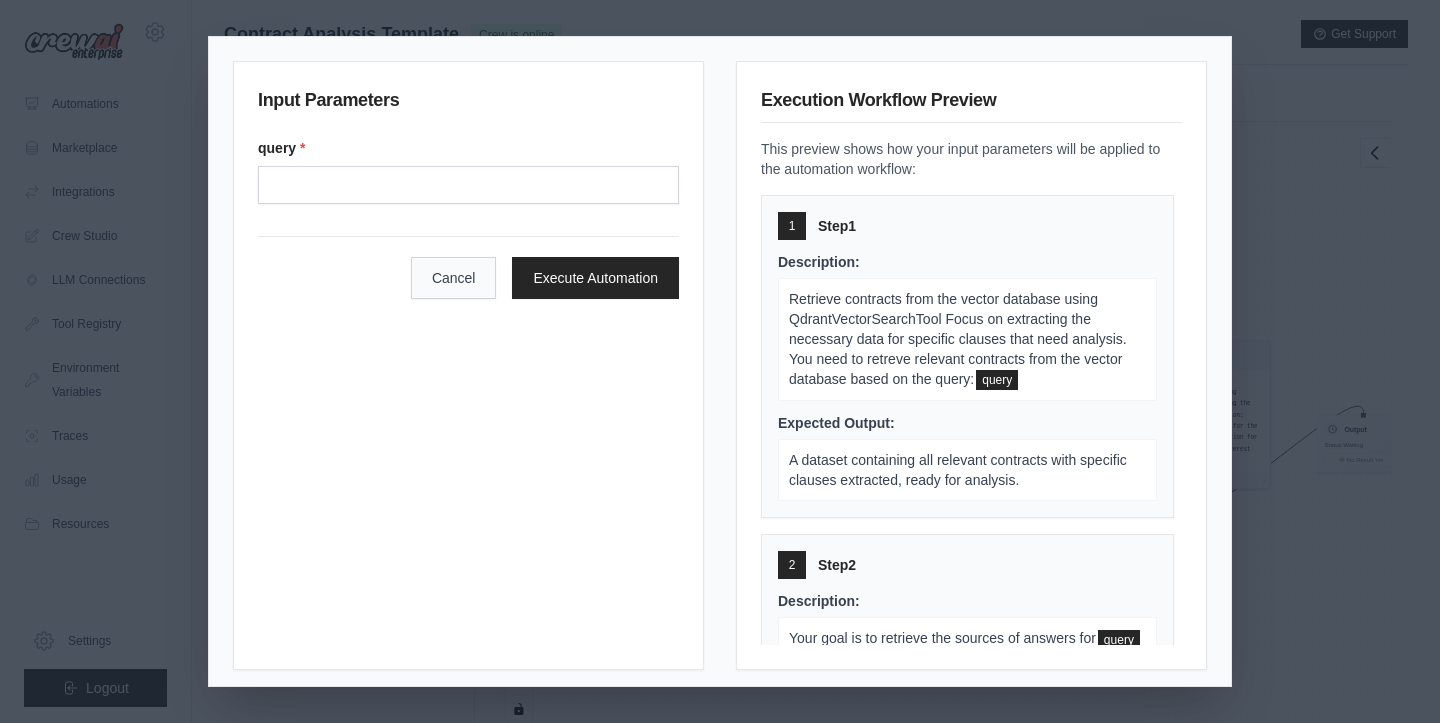 click on "Cancel" at bounding box center [454, 278] 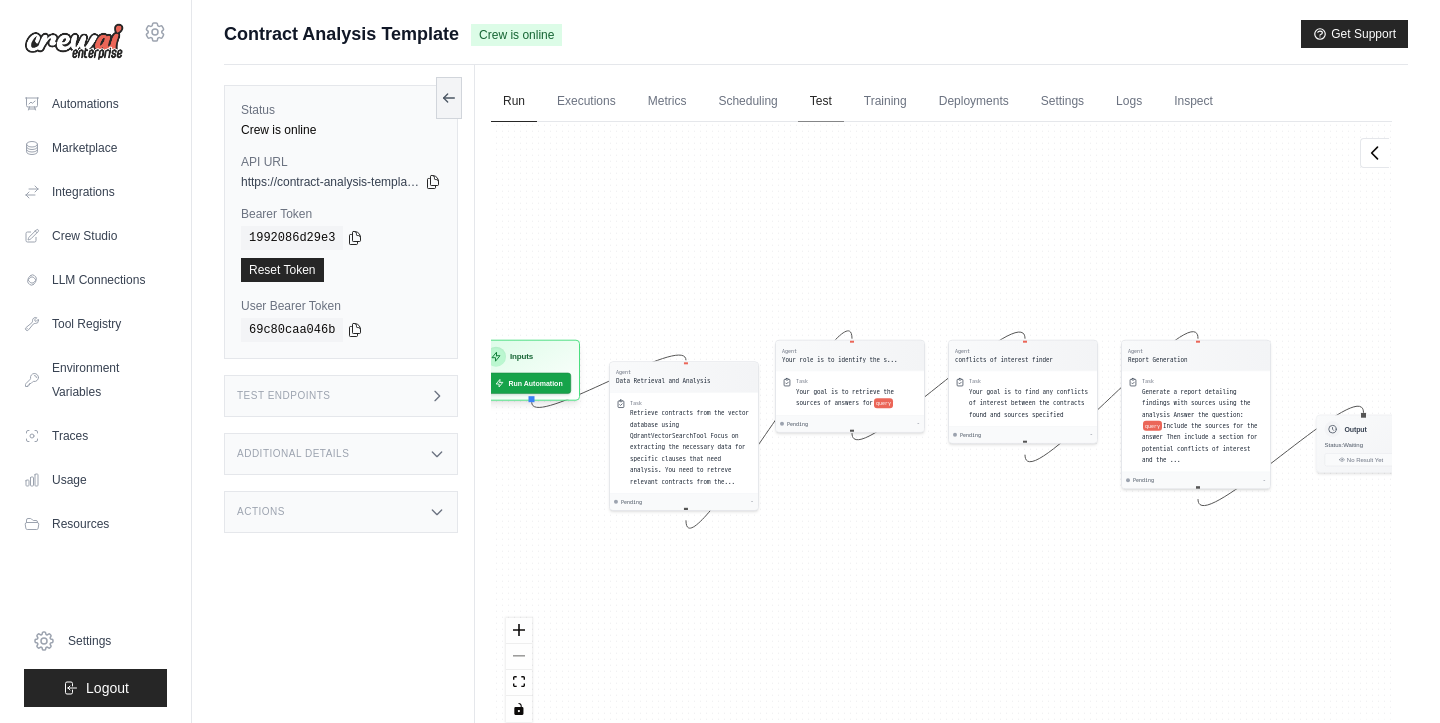click on "Test" at bounding box center [821, 102] 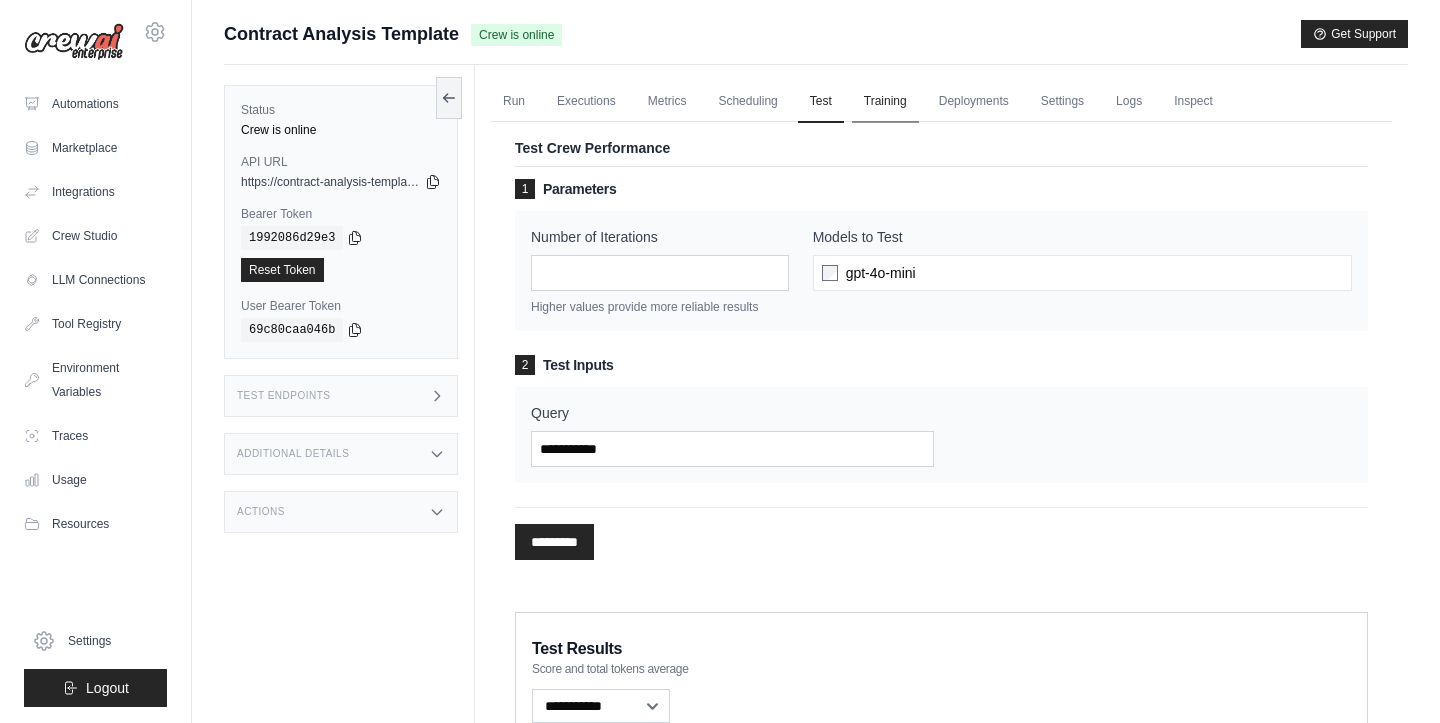 click on "Training" at bounding box center (885, 102) 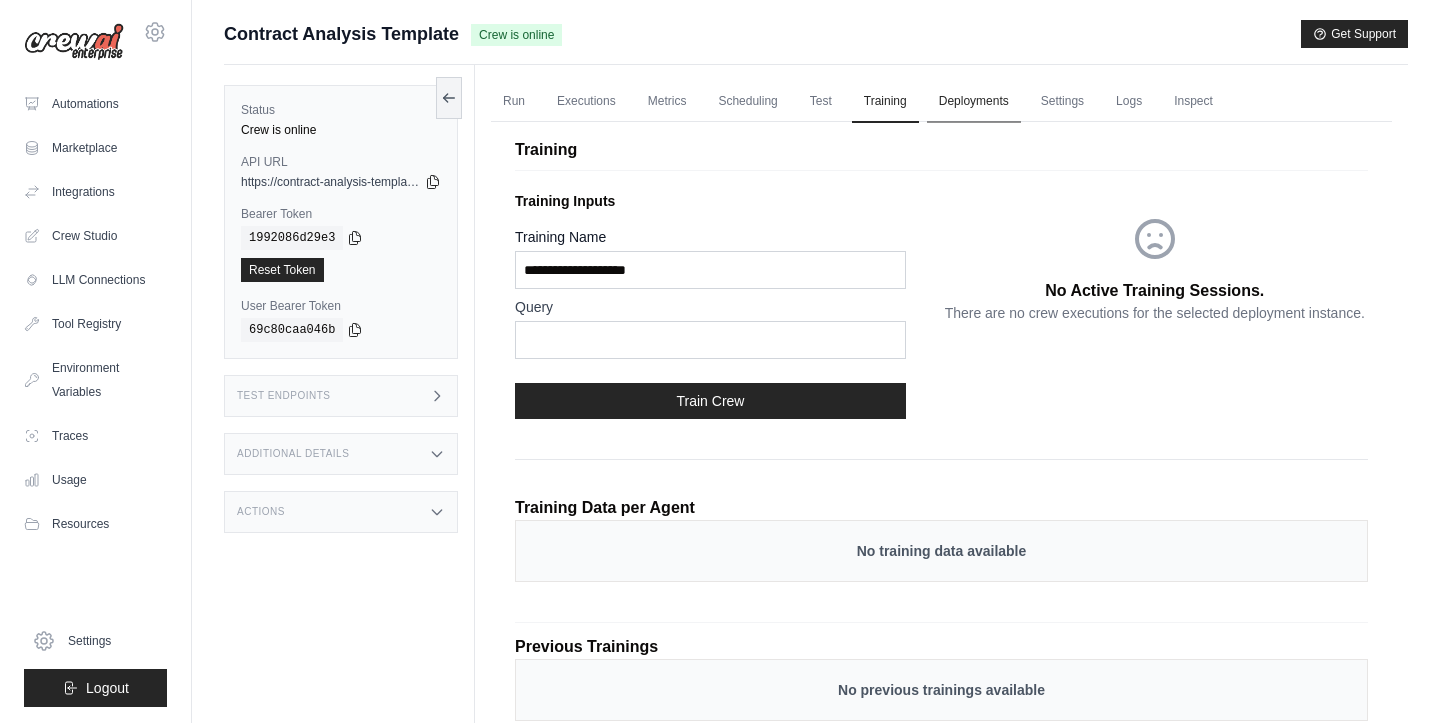 click on "Deployments" at bounding box center (974, 102) 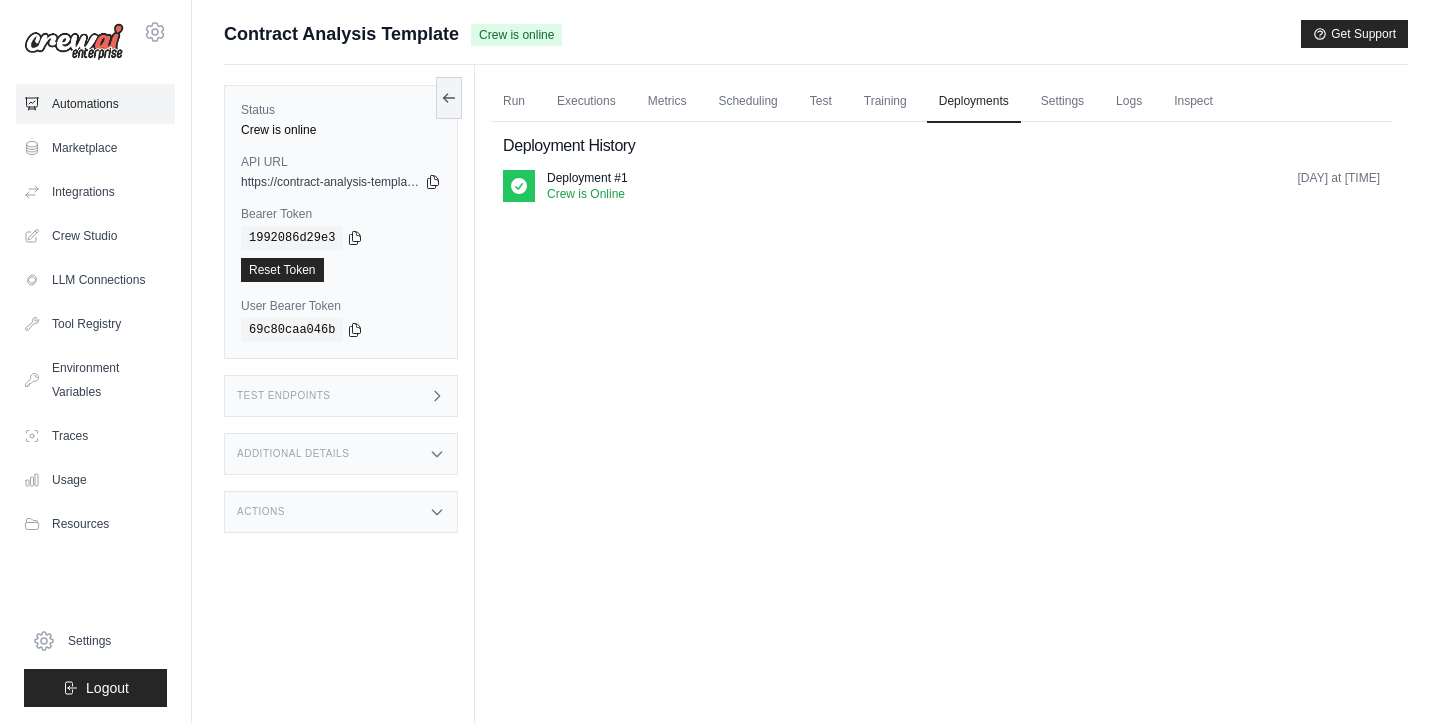 click on "Automations" at bounding box center [95, 104] 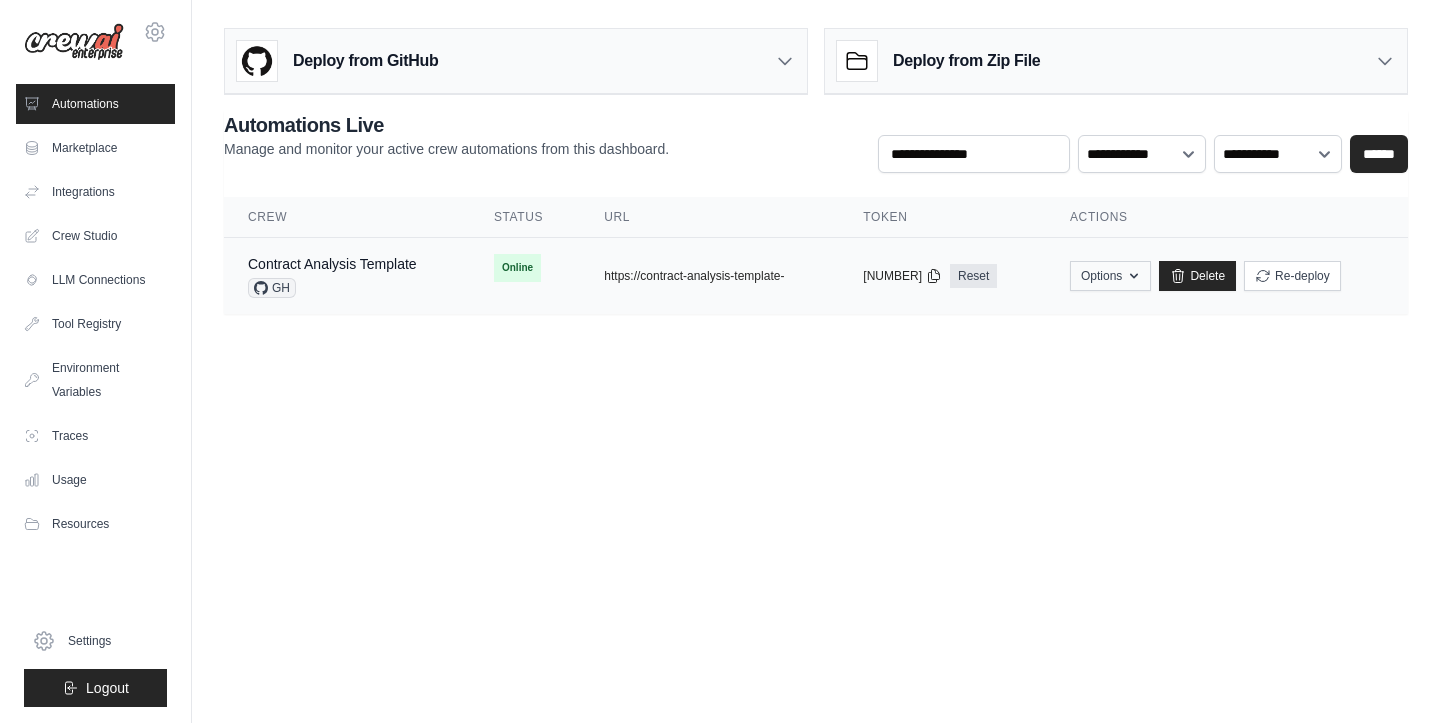 click on "Options" at bounding box center (1110, 276) 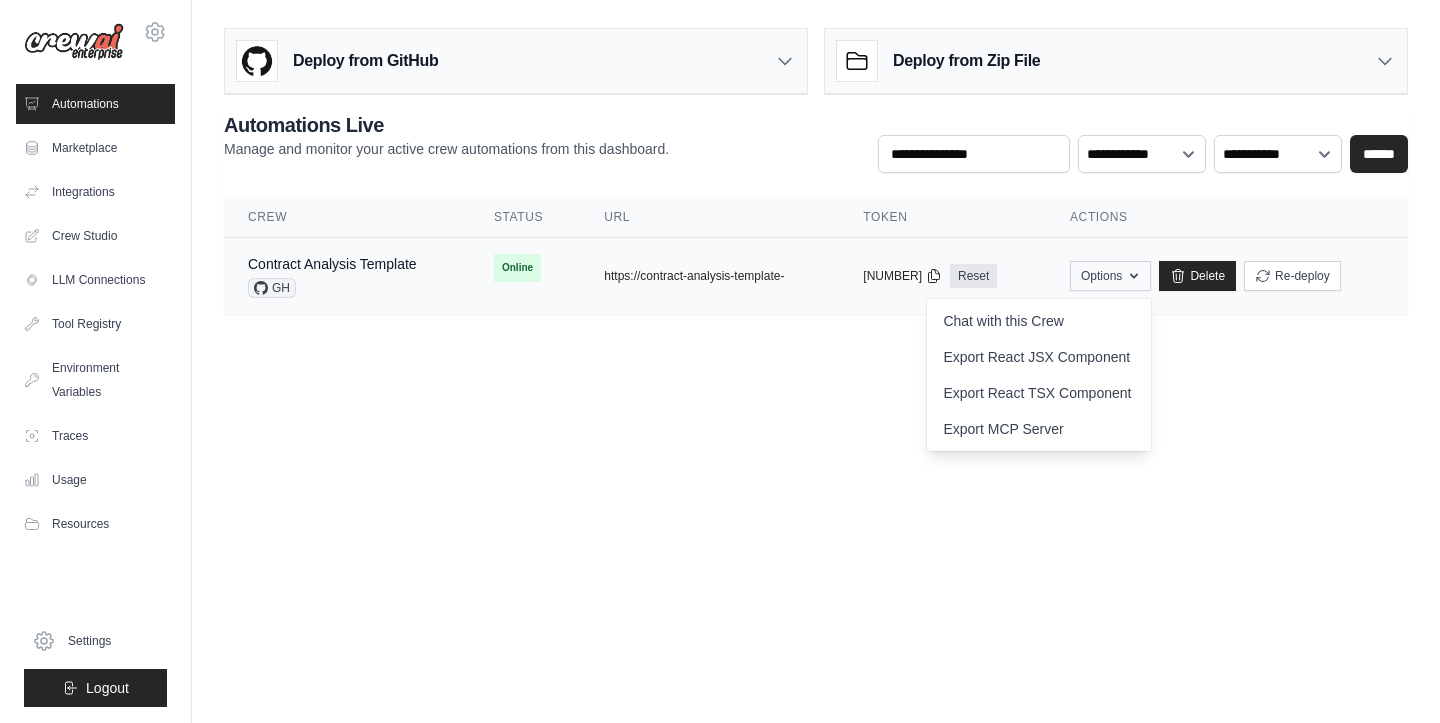 click on "Options" at bounding box center [1110, 276] 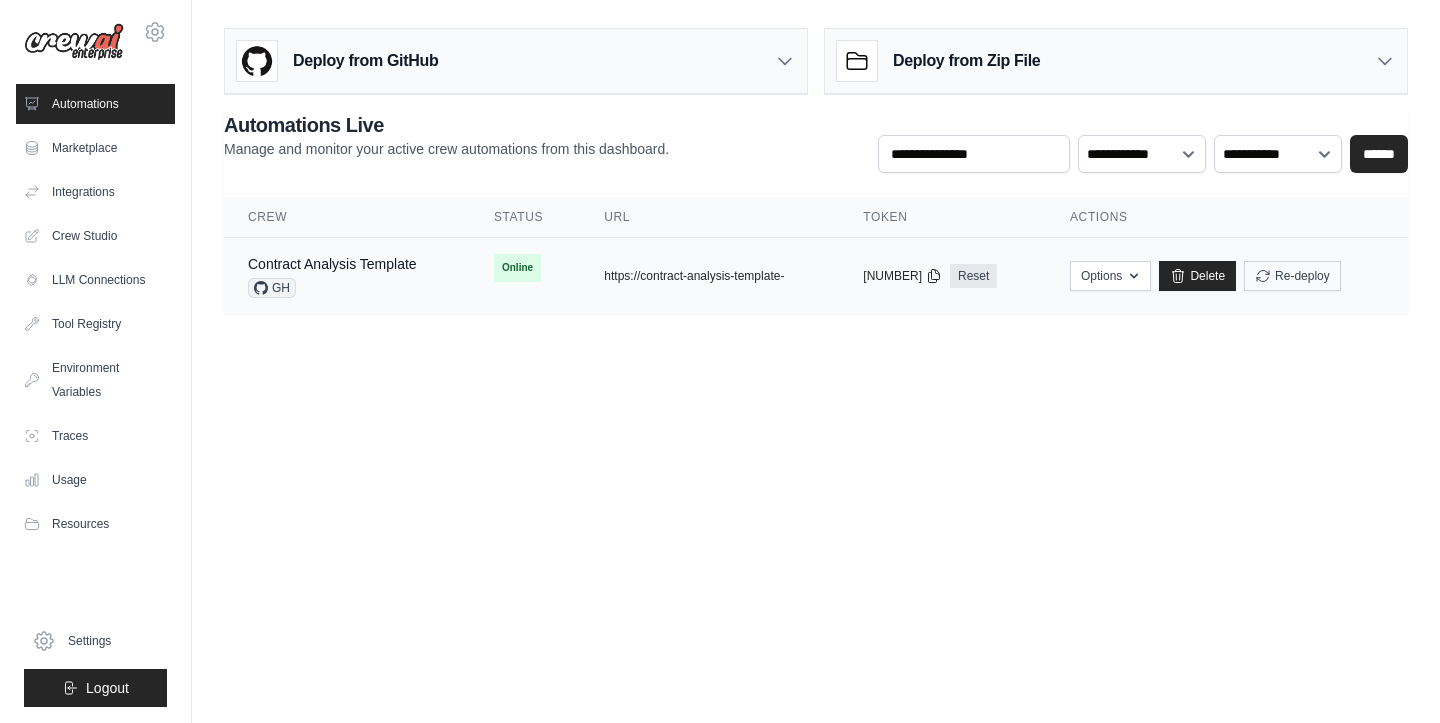 click on "Re-deploy" at bounding box center (1292, 276) 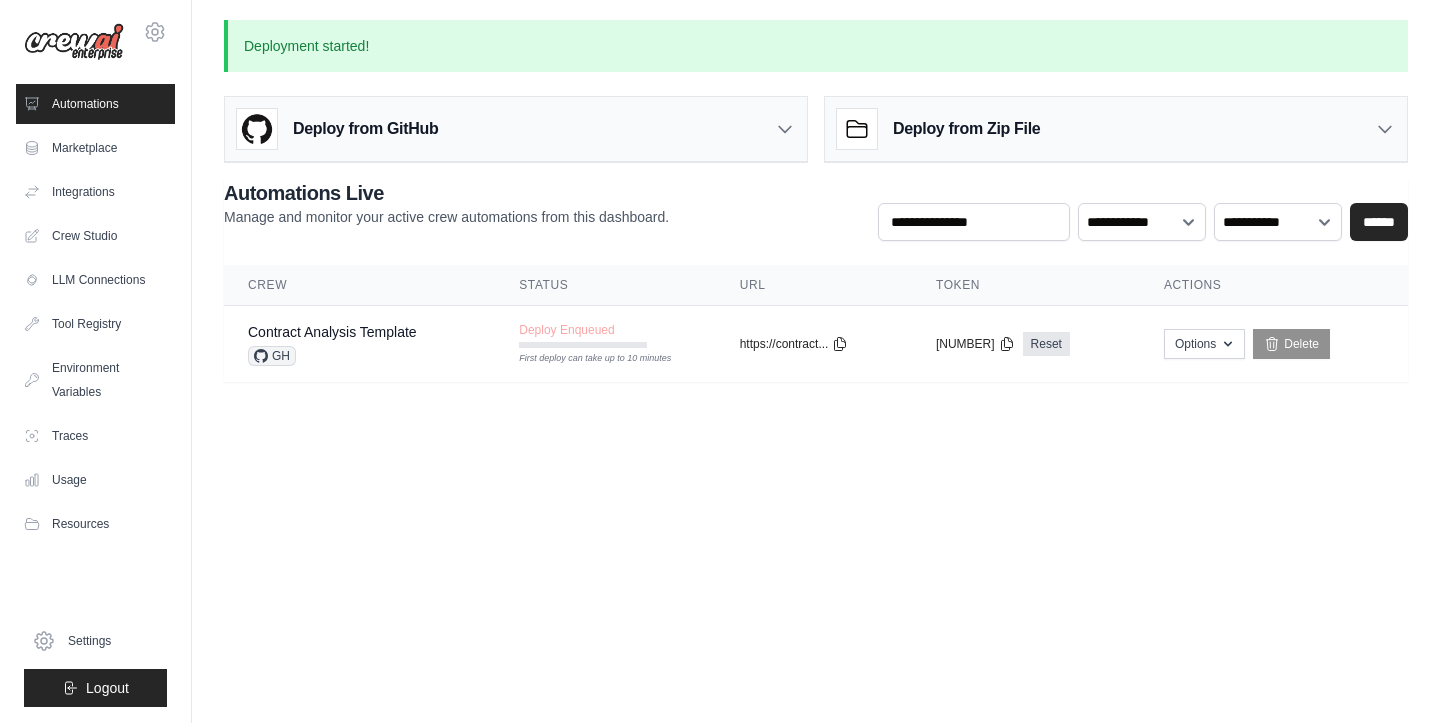 click on "Deploy from Zip File" at bounding box center [938, 129] 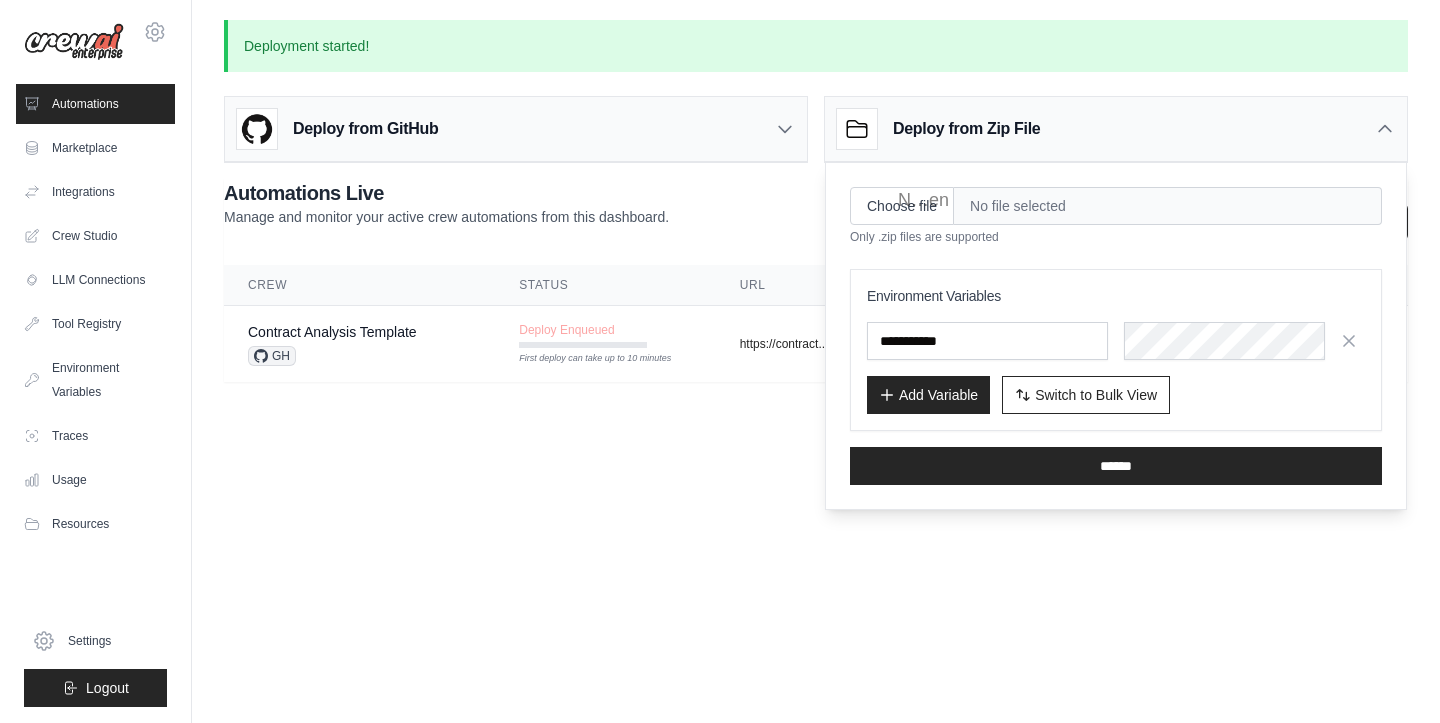 click on "Deploy from Zip File" at bounding box center [938, 129] 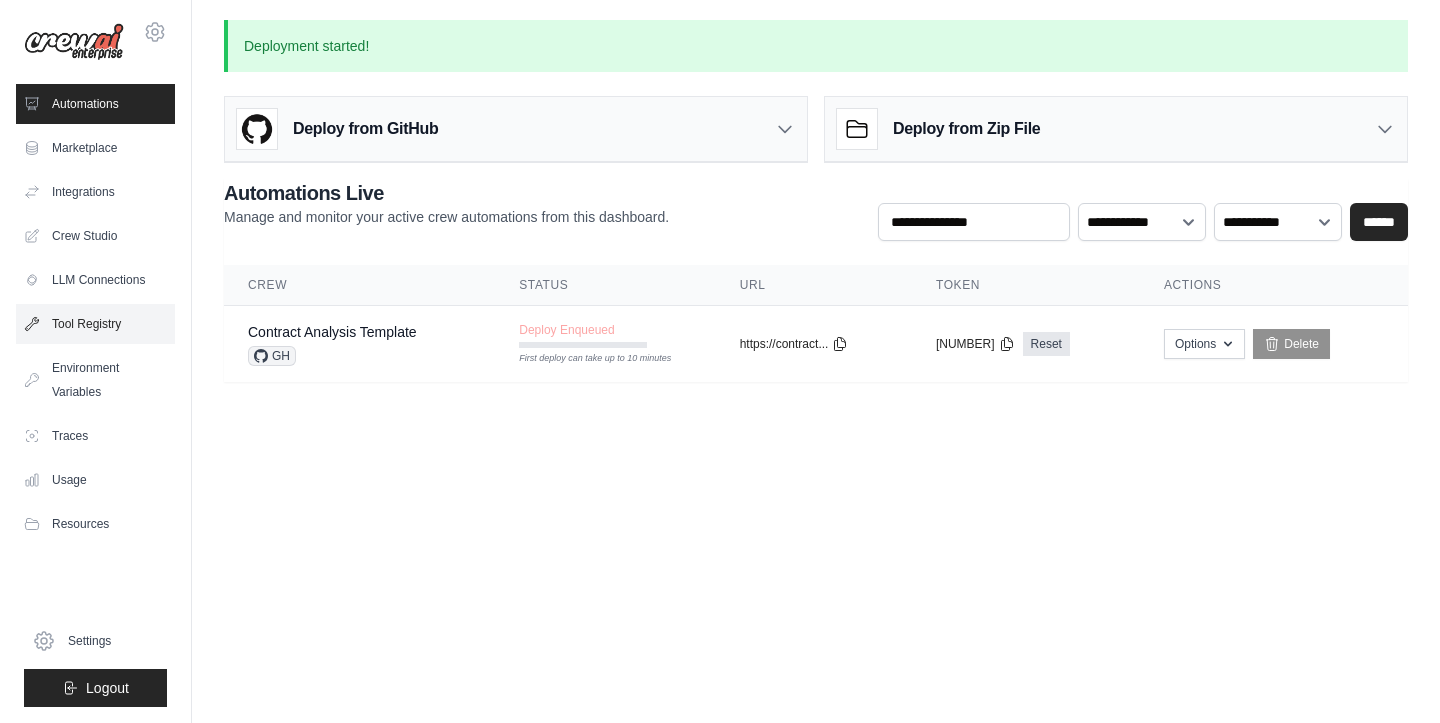 click on "Tool Registry" at bounding box center [95, 324] 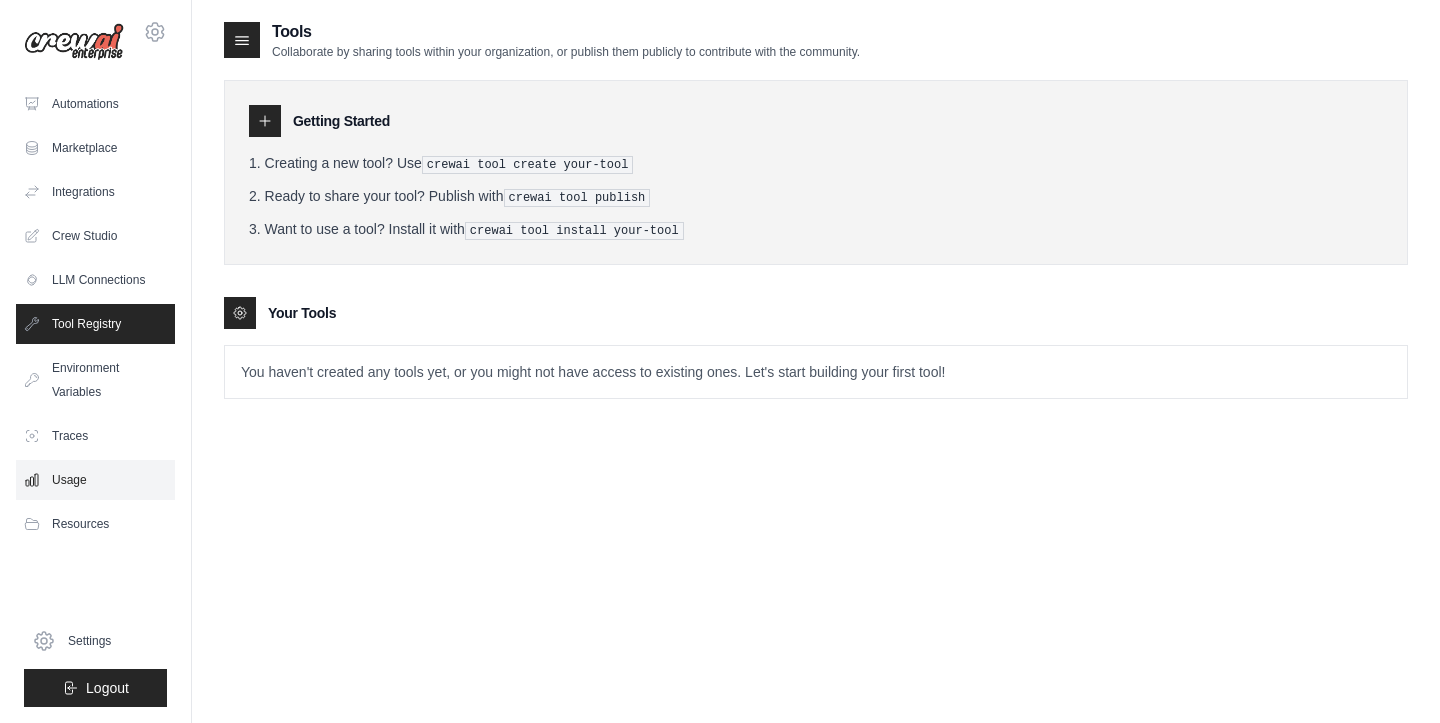 click on "Usage" at bounding box center (95, 480) 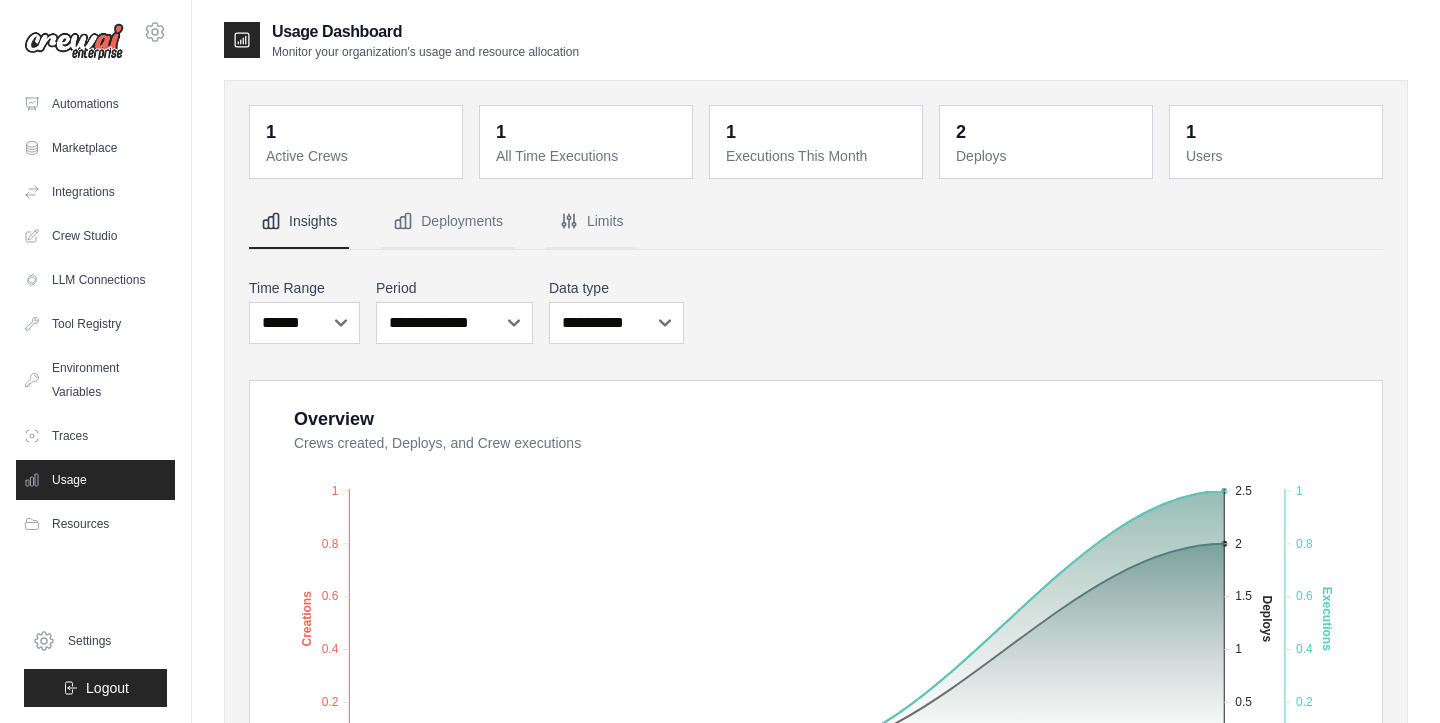 scroll, scrollTop: 0, scrollLeft: 0, axis: both 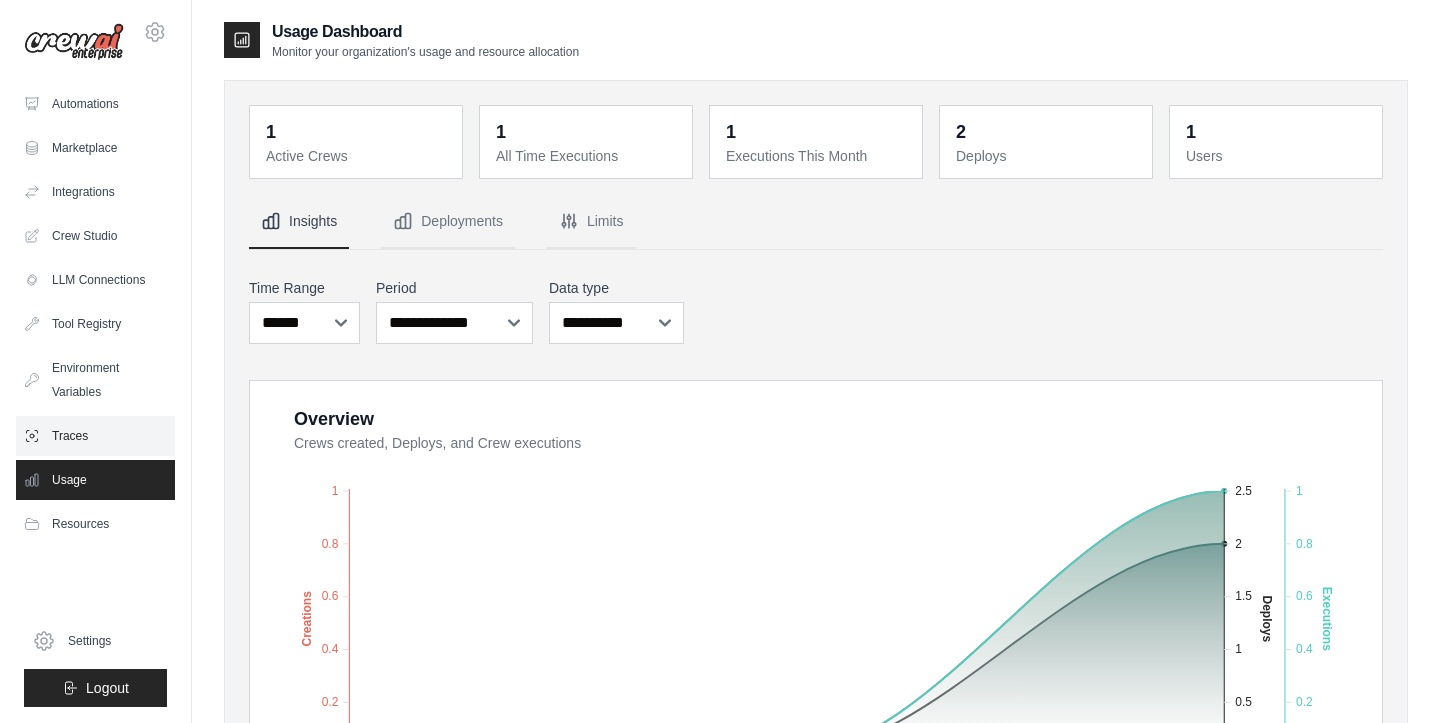 click on "Traces" at bounding box center (95, 436) 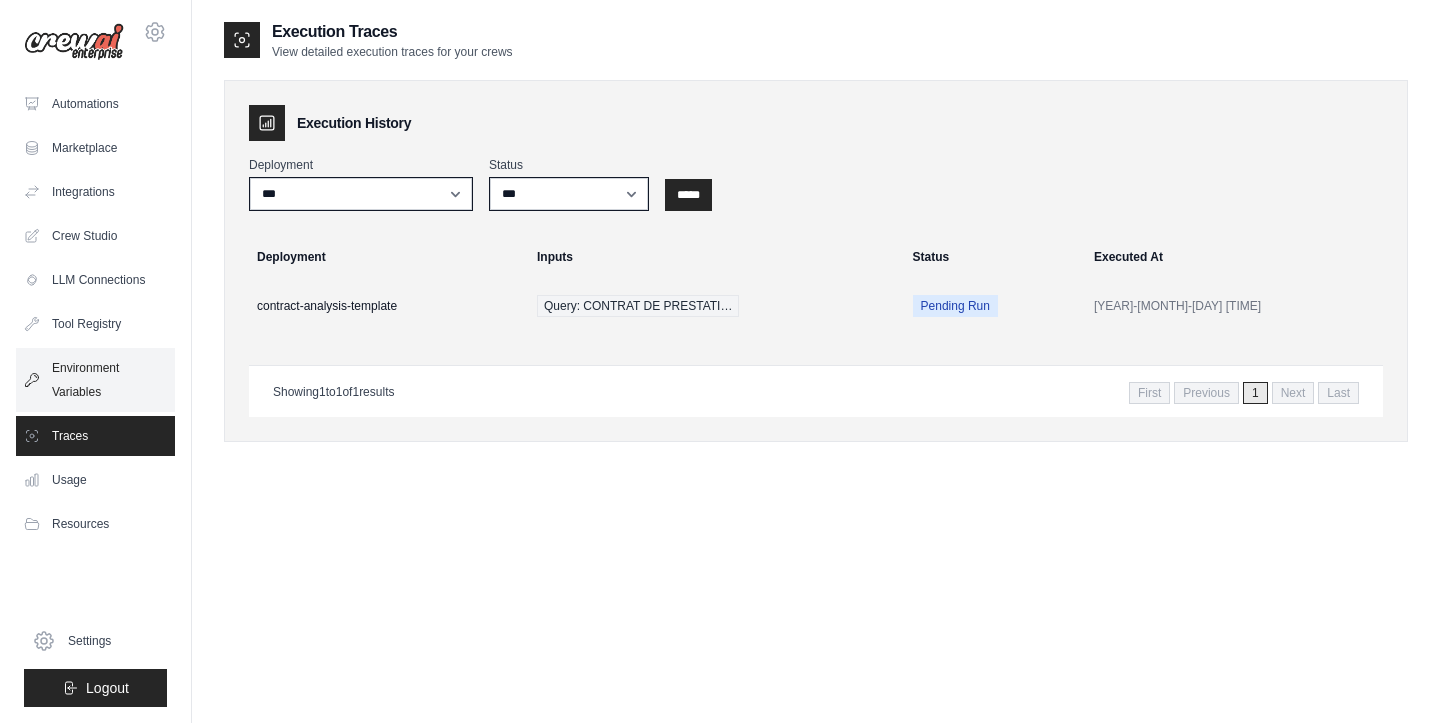 click on "Environment Variables" at bounding box center [95, 380] 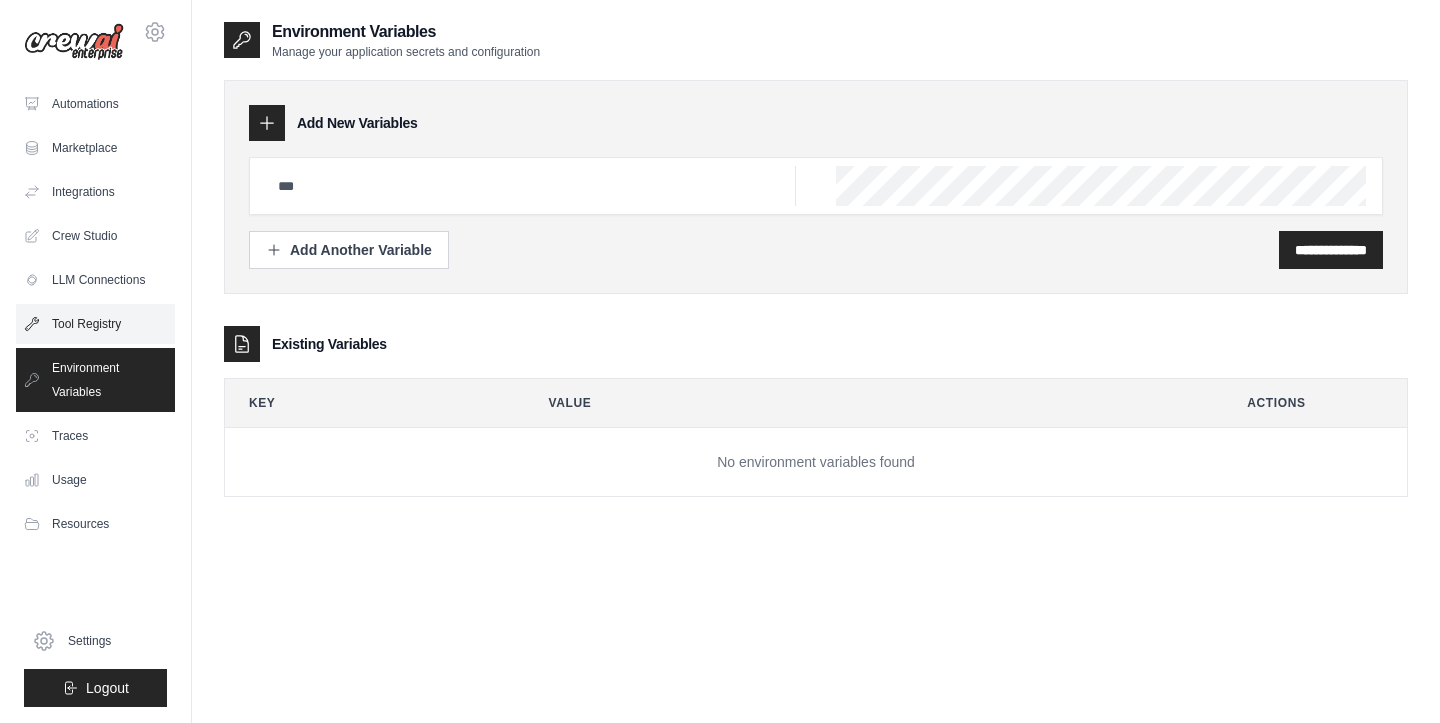 click on "Tool Registry" at bounding box center (95, 324) 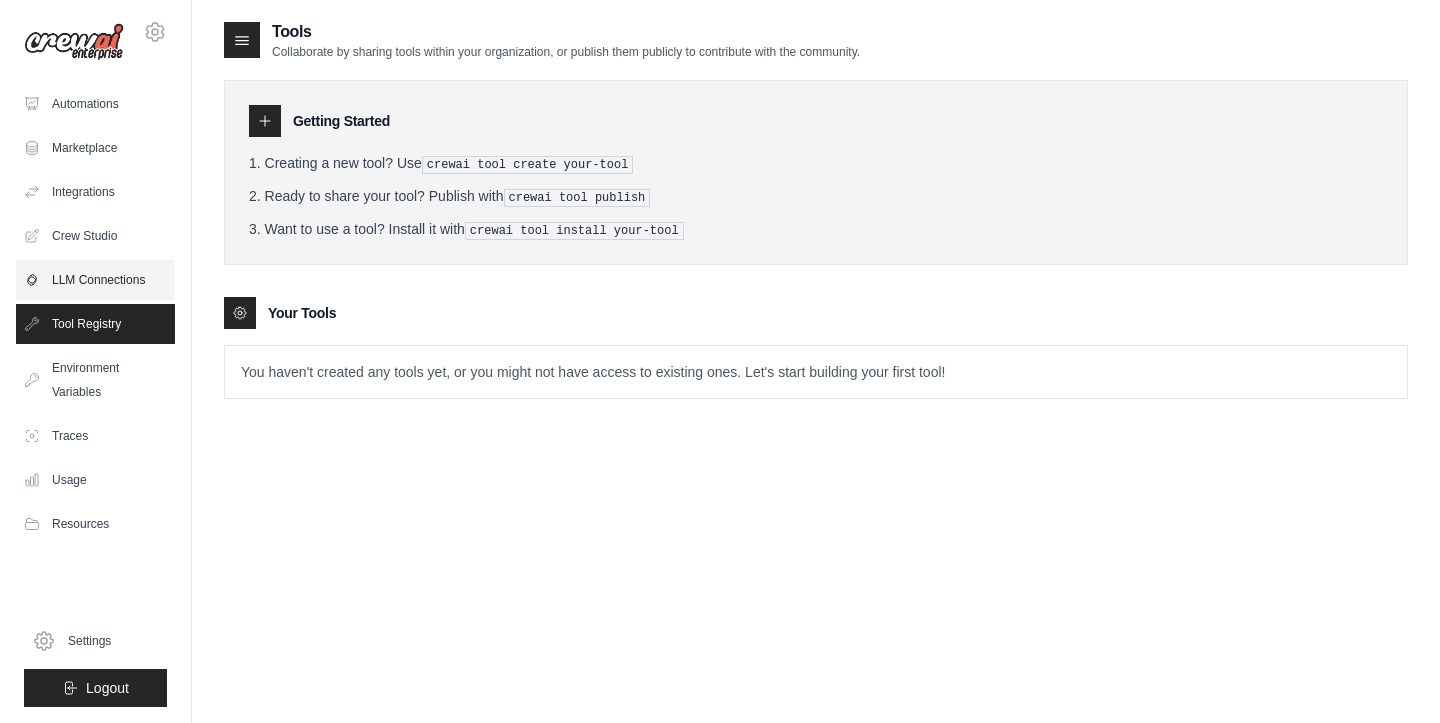click on "LLM Connections" at bounding box center (95, 280) 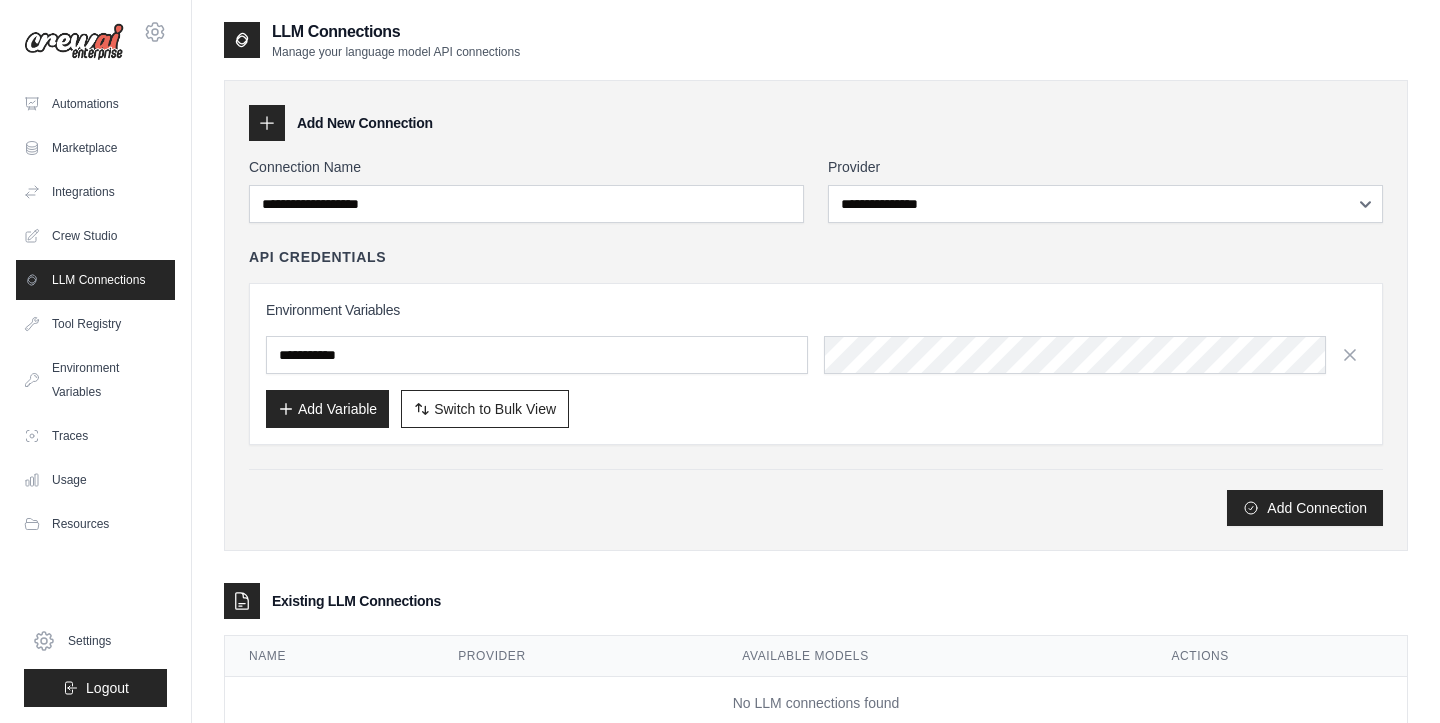scroll, scrollTop: 0, scrollLeft: 0, axis: both 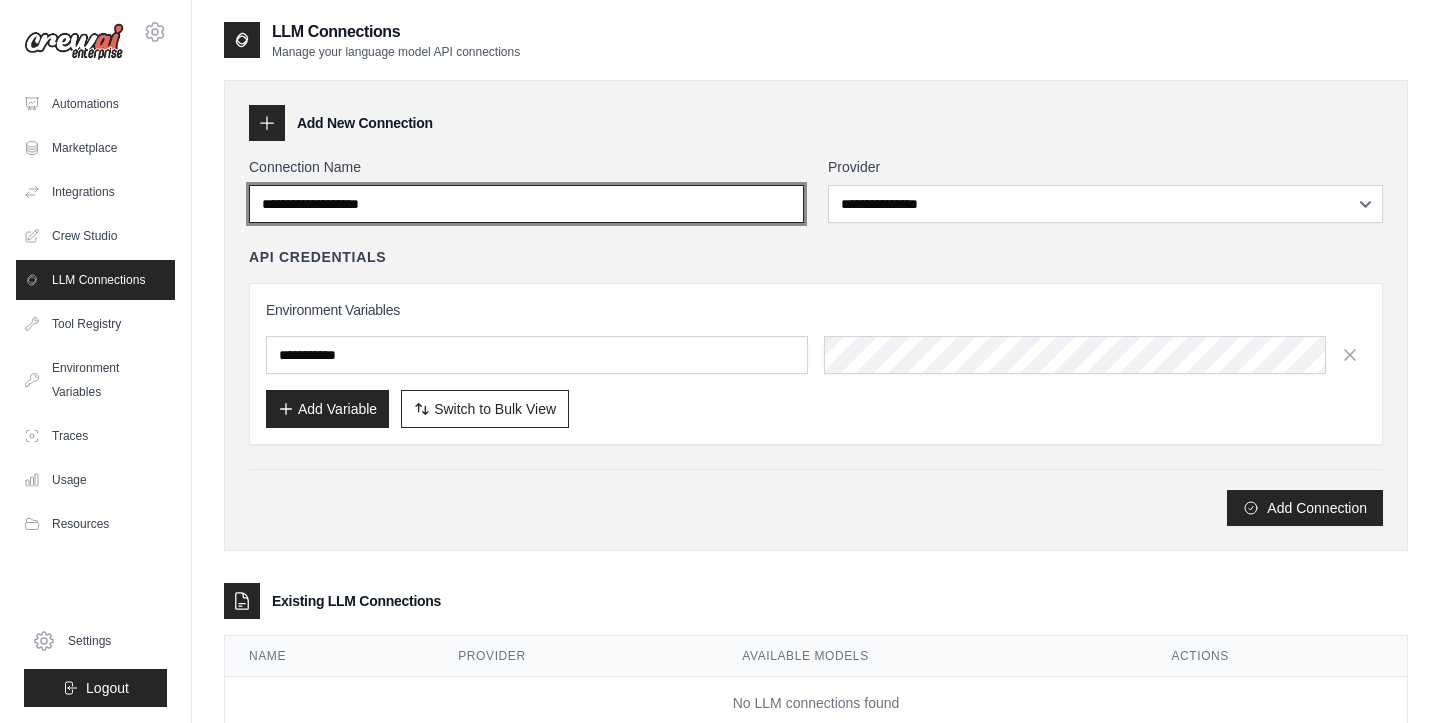 click on "Connection Name" at bounding box center [526, 204] 